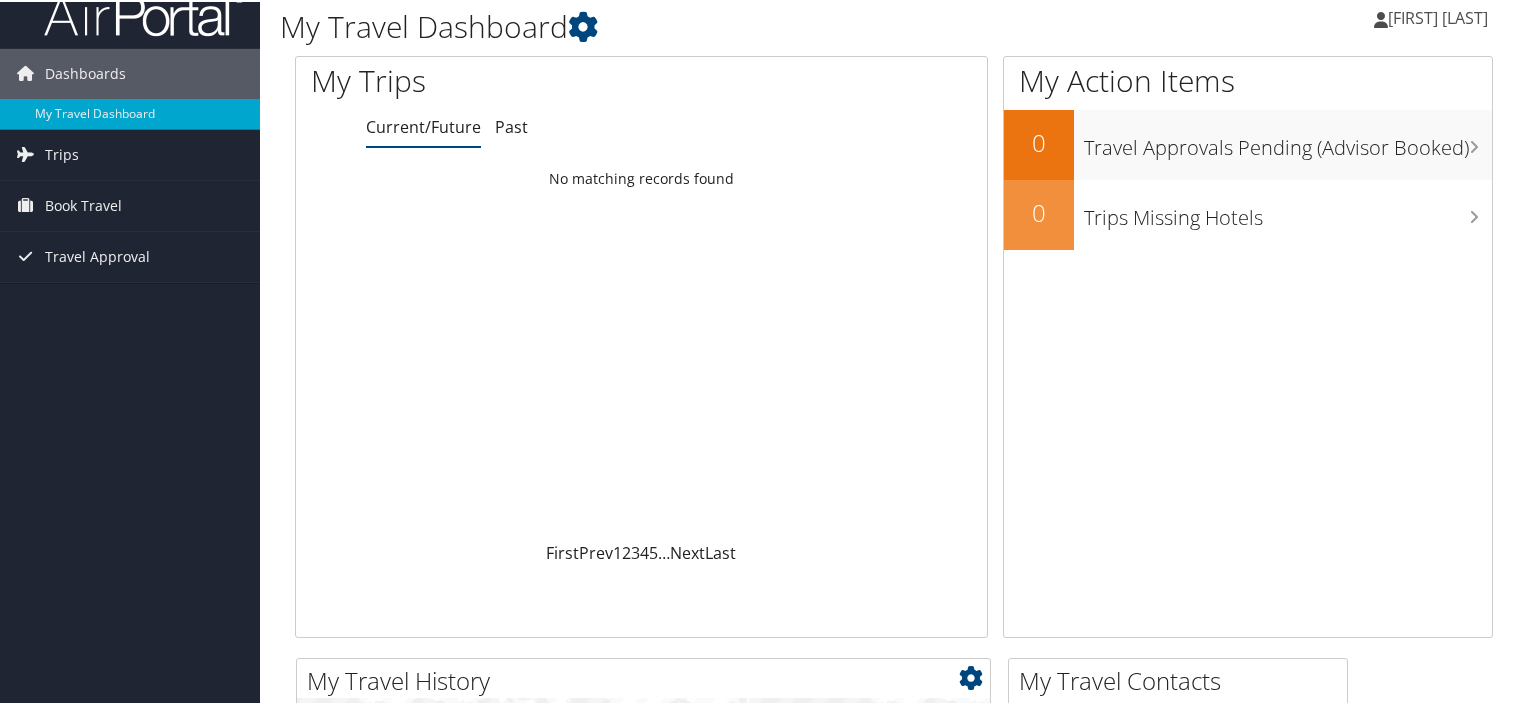 scroll, scrollTop: 0, scrollLeft: 0, axis: both 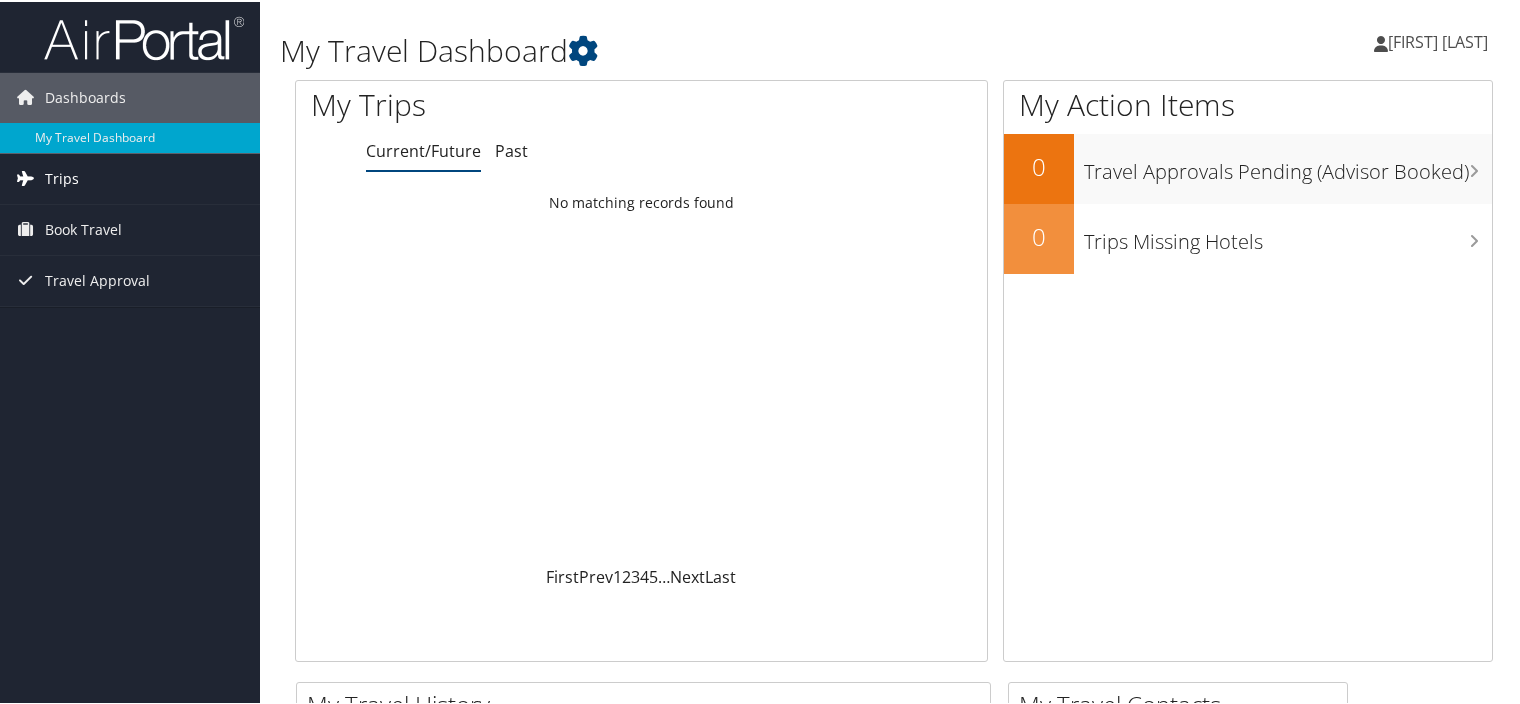 click on "Trips" at bounding box center [130, 177] 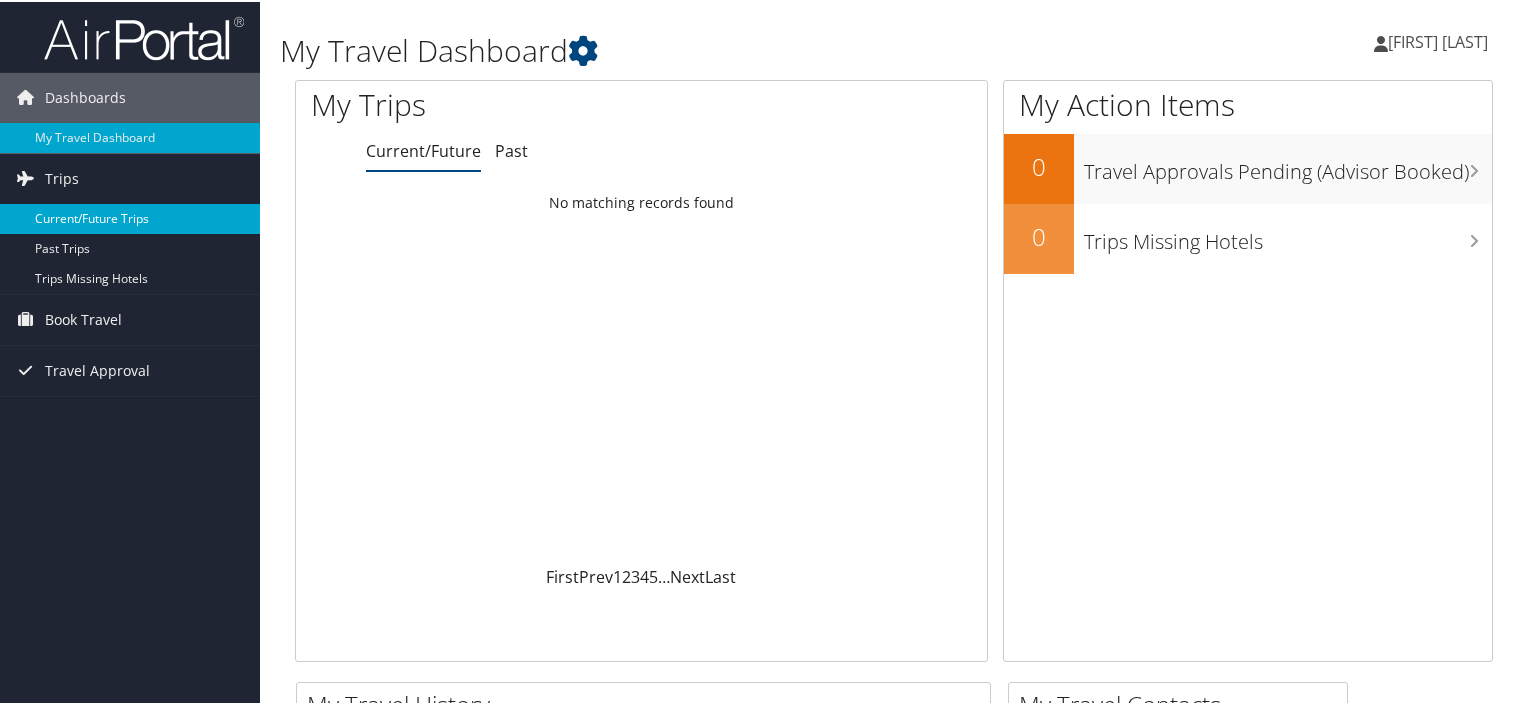 click on "Current/Future Trips" at bounding box center [130, 217] 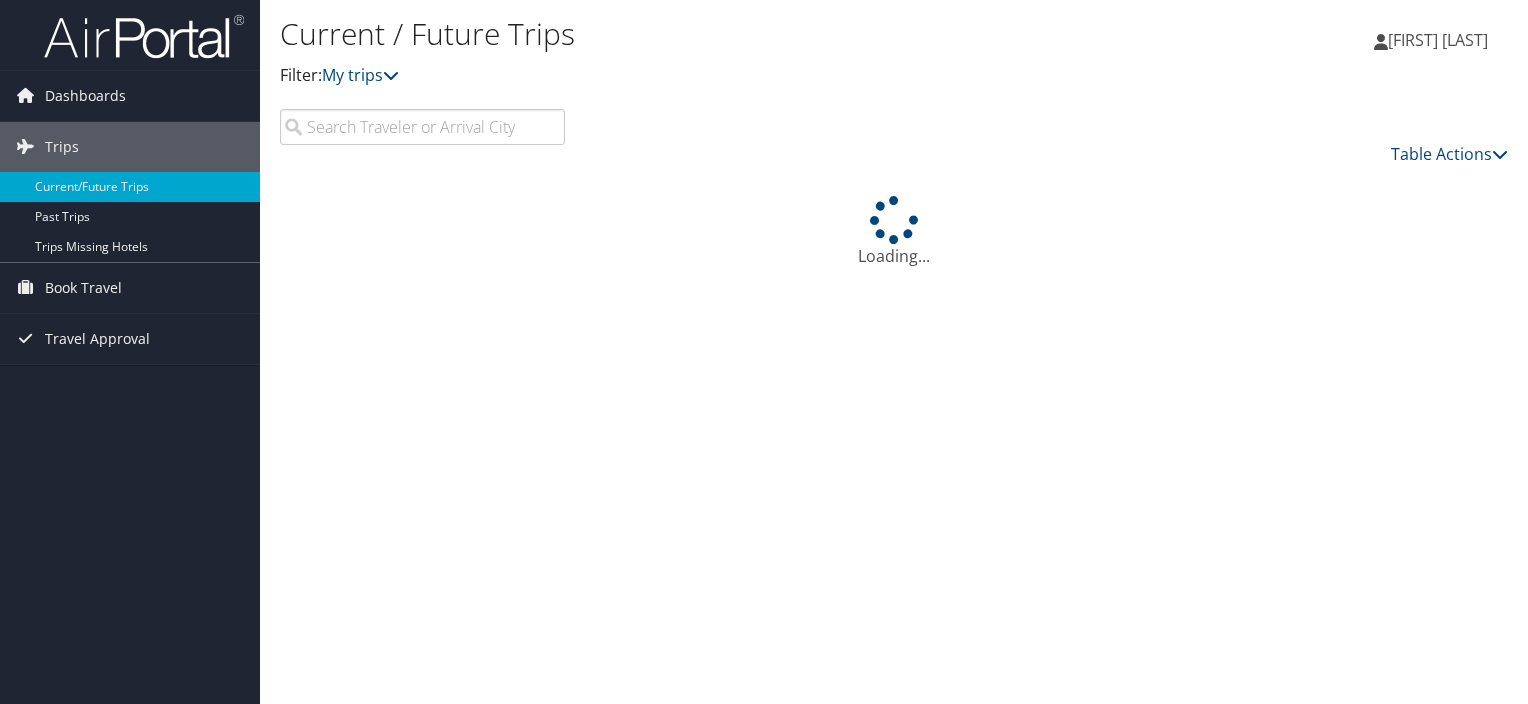 scroll, scrollTop: 0, scrollLeft: 0, axis: both 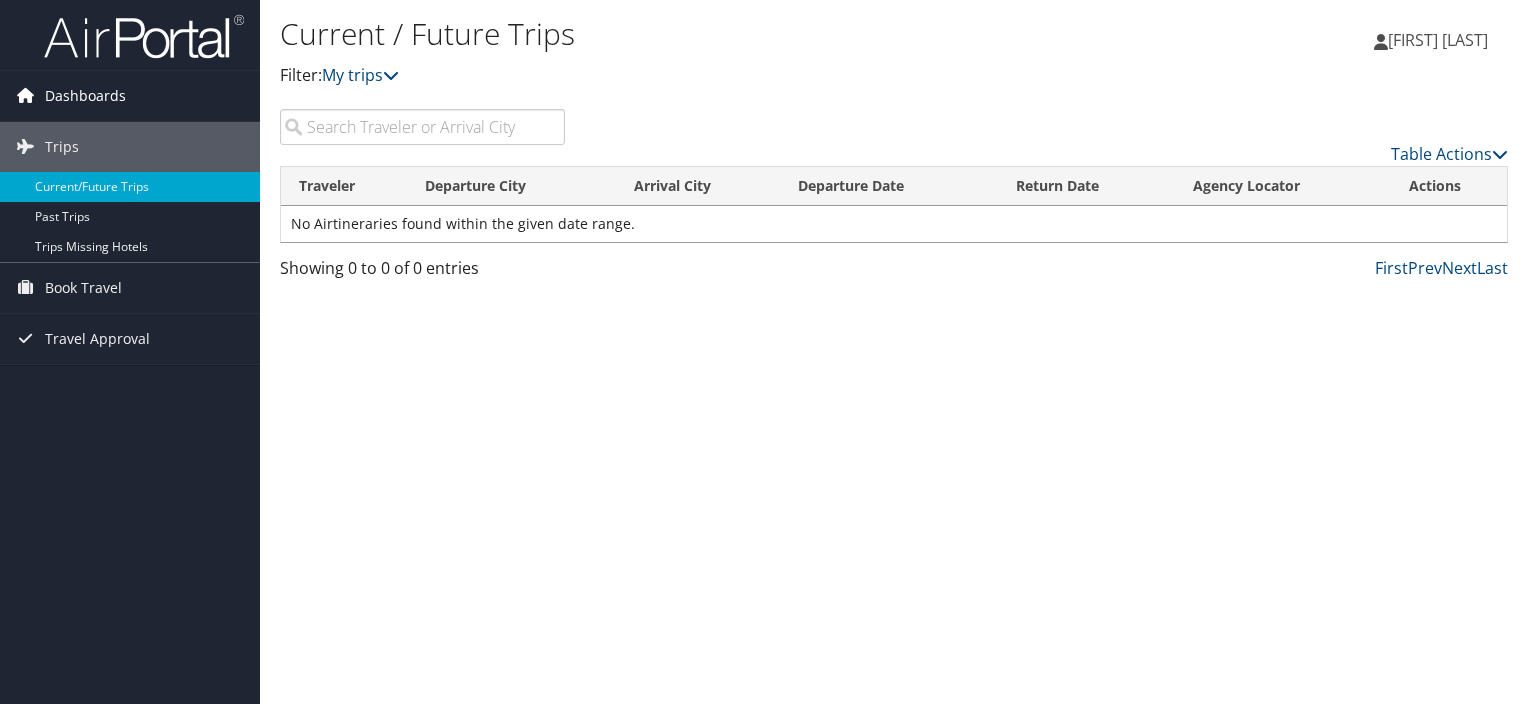 click on "Dashboards" at bounding box center [85, 96] 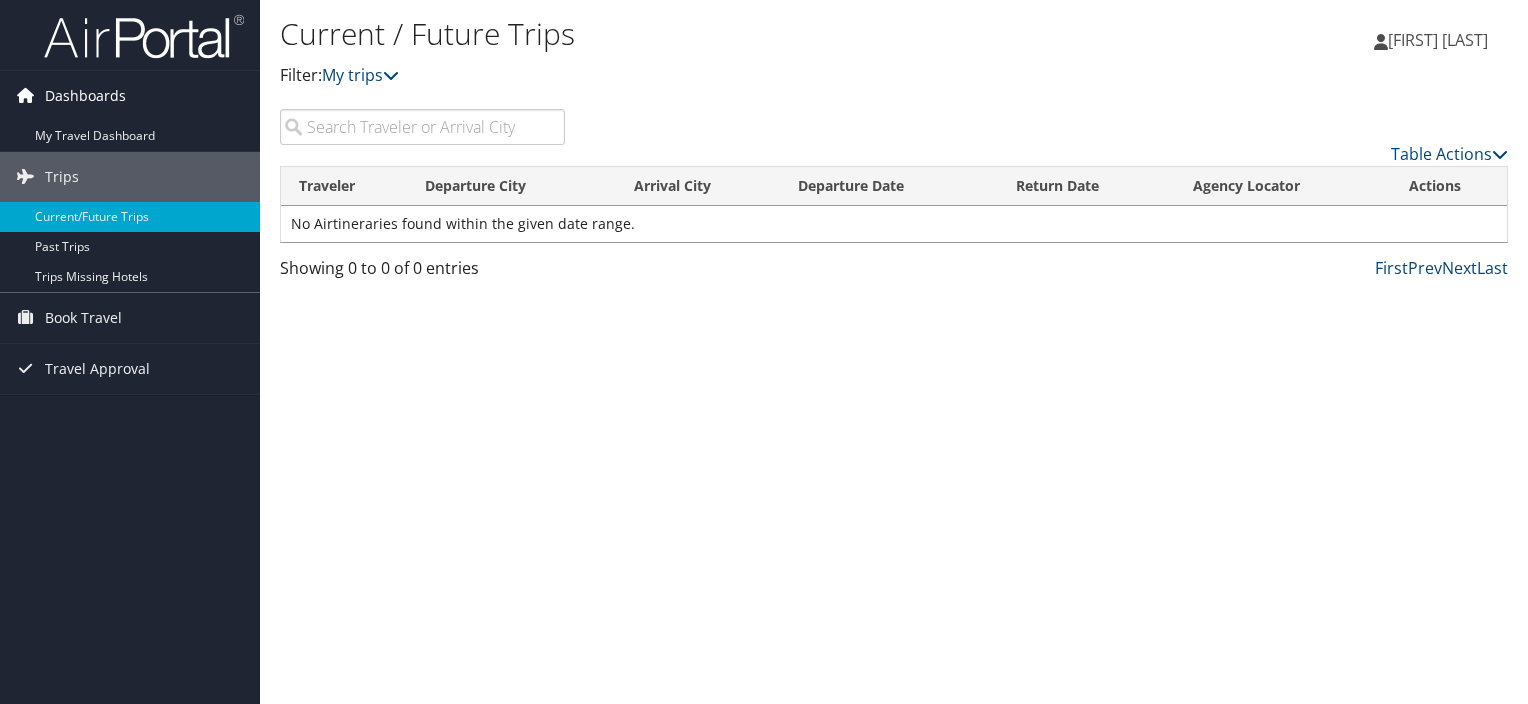 click on "Dashboards" at bounding box center (85, 96) 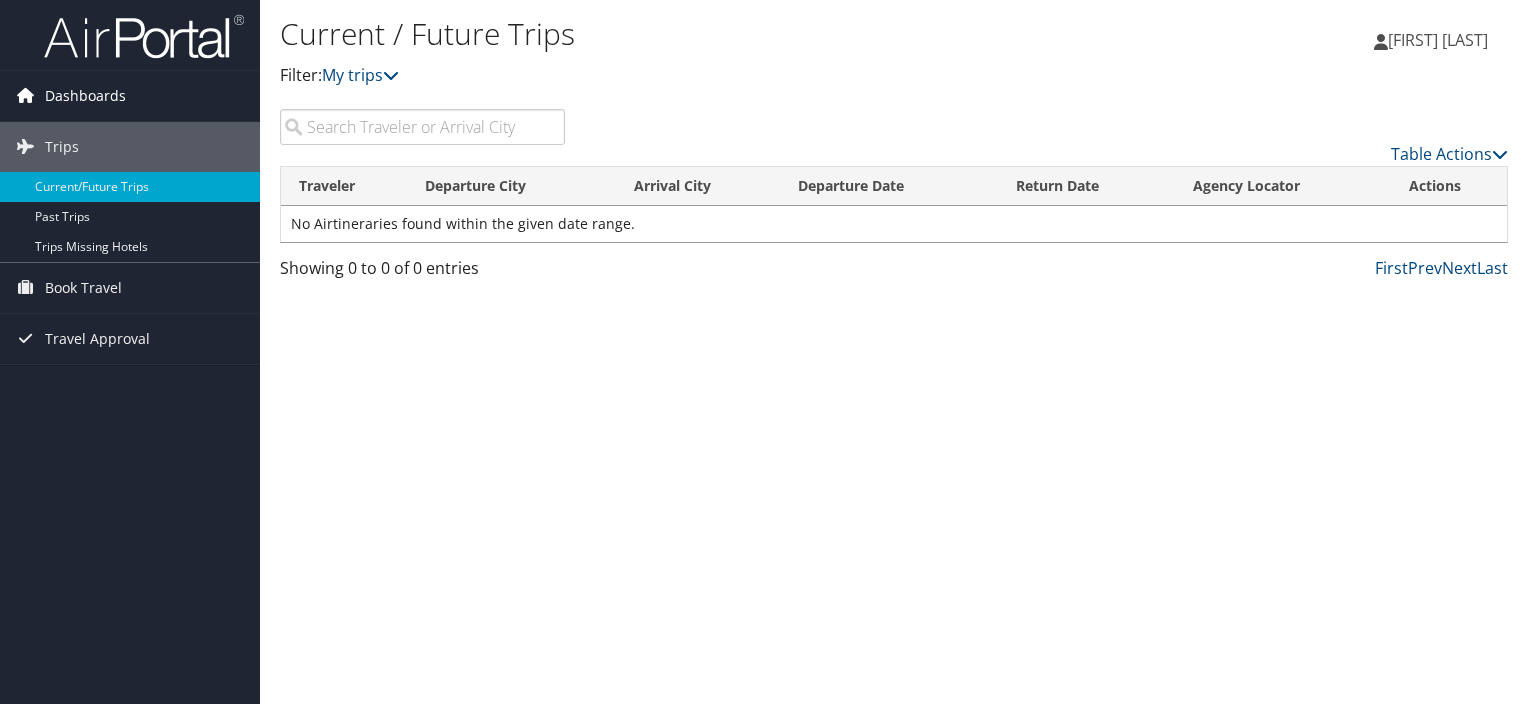 click on "Dashboards" at bounding box center (85, 96) 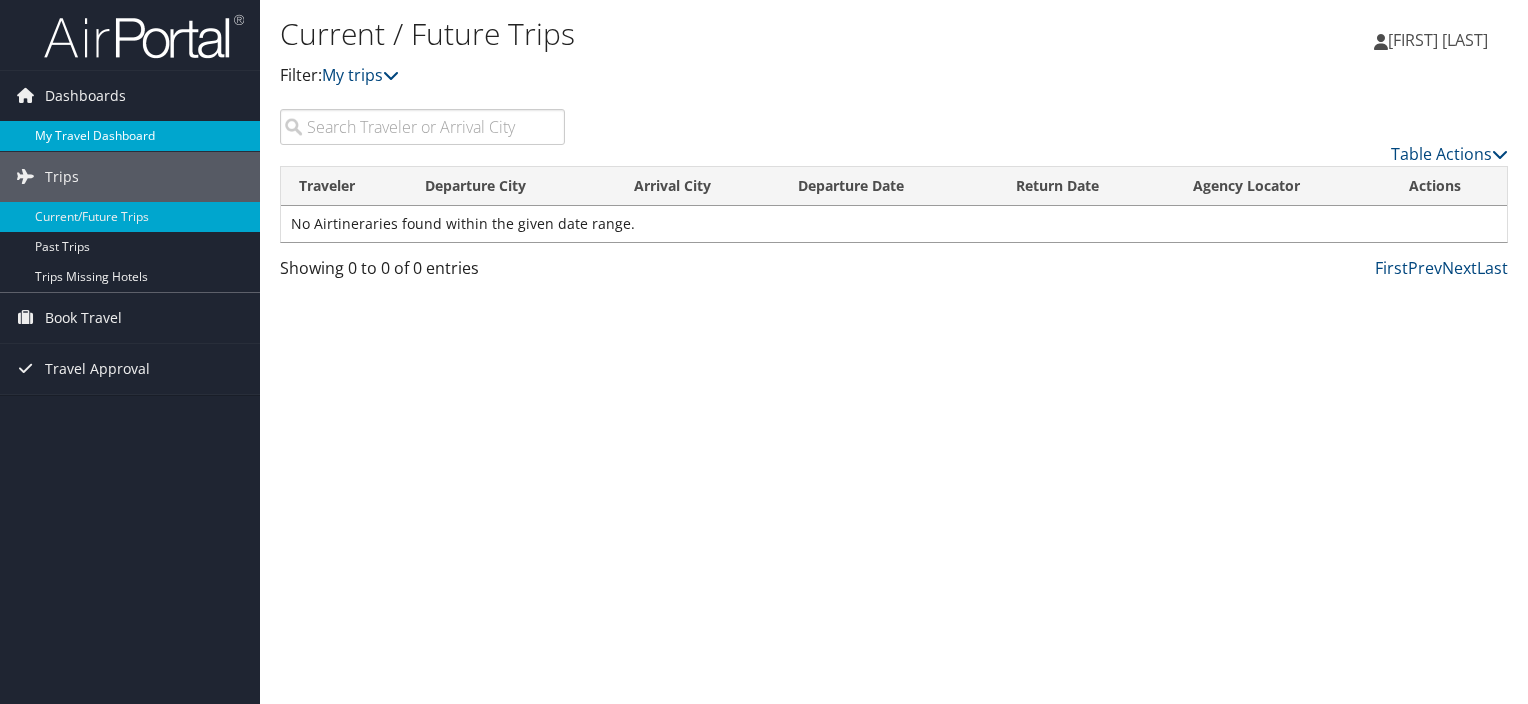 click on "My Travel Dashboard" at bounding box center [130, 136] 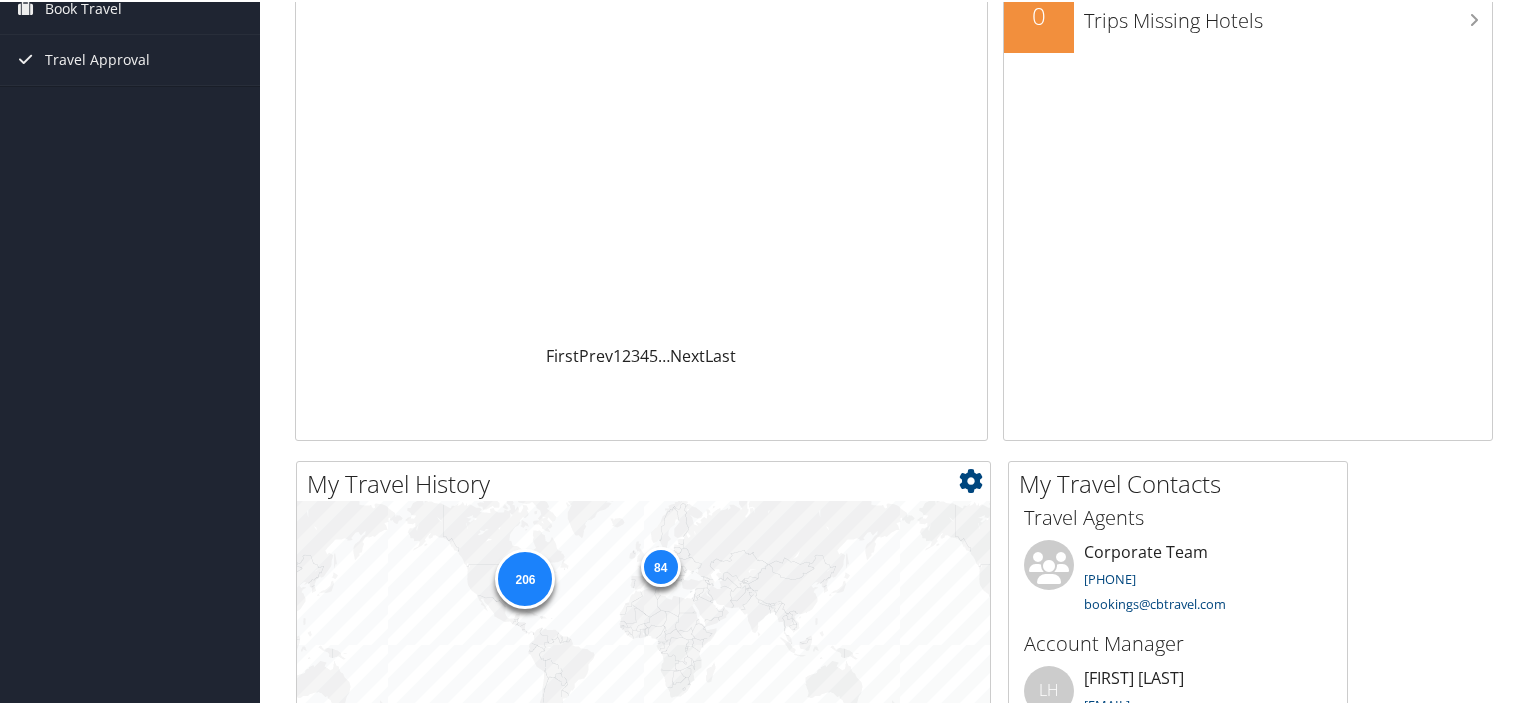 scroll, scrollTop: 0, scrollLeft: 0, axis: both 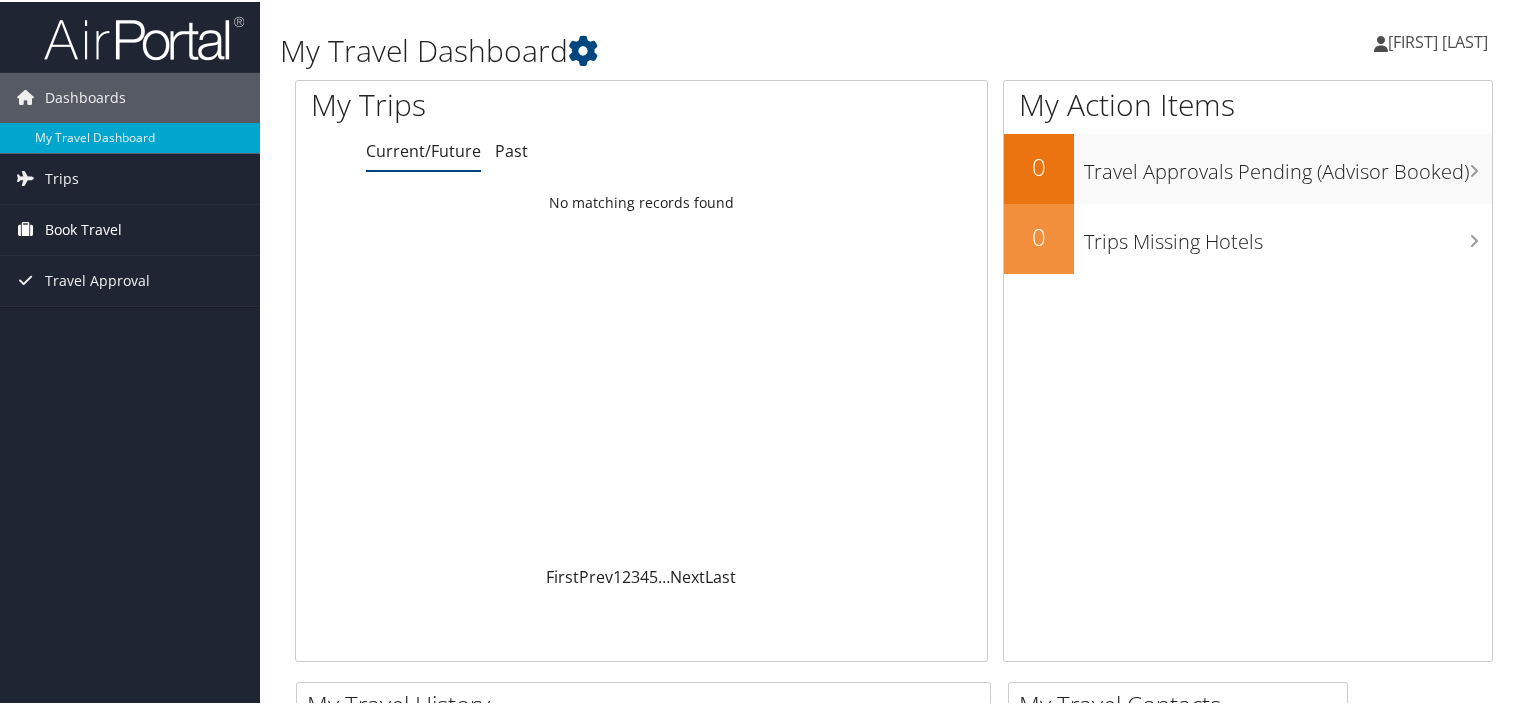 click on "Book Travel" at bounding box center (130, 228) 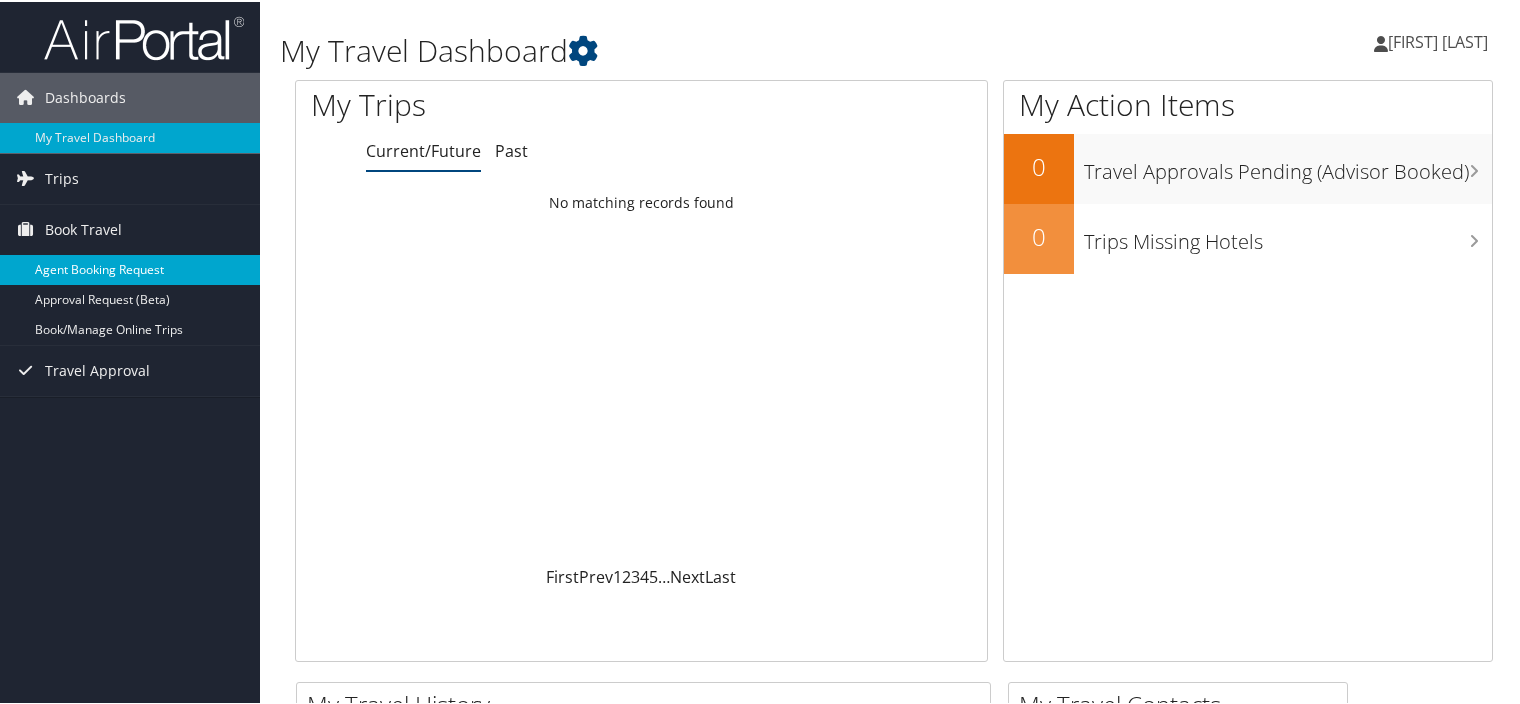 click on "Agent Booking Request" at bounding box center [130, 268] 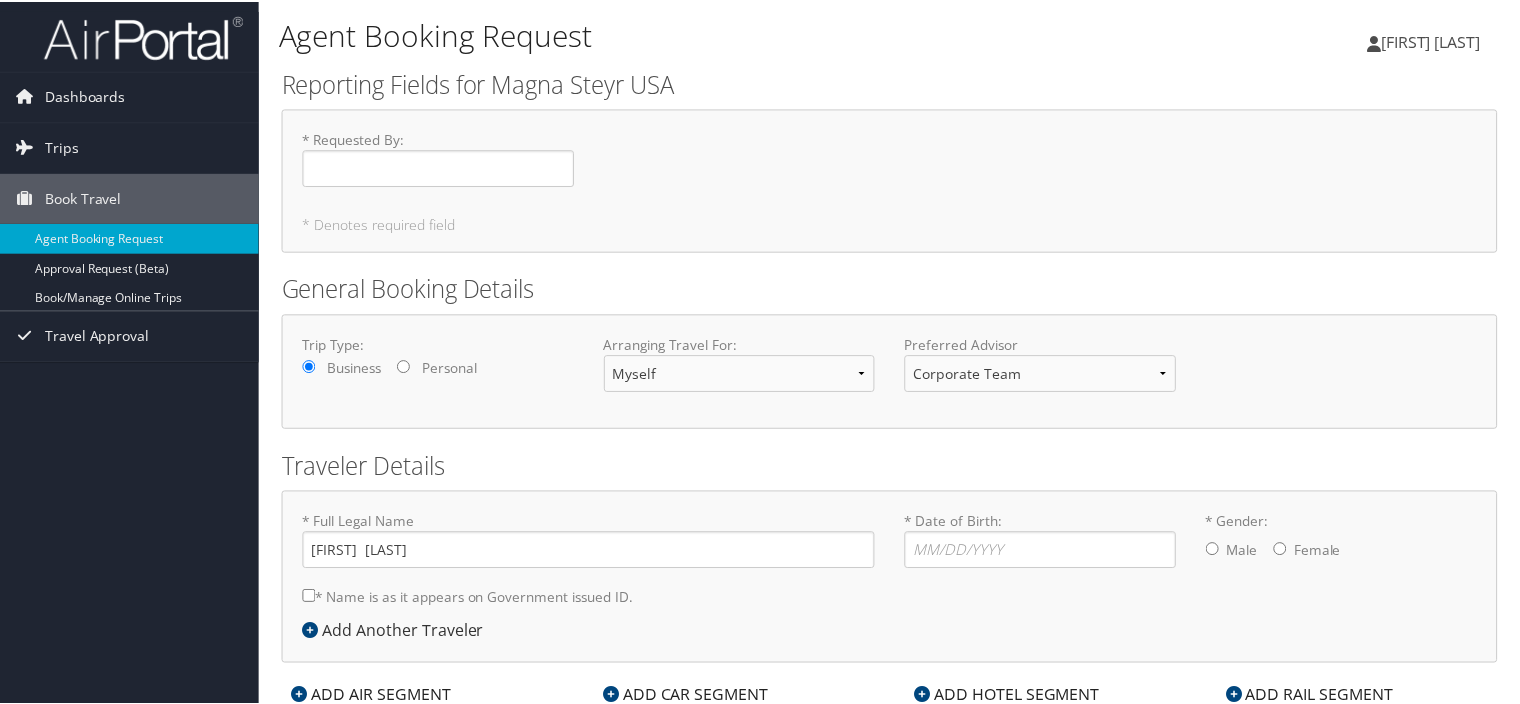 scroll, scrollTop: 0, scrollLeft: 0, axis: both 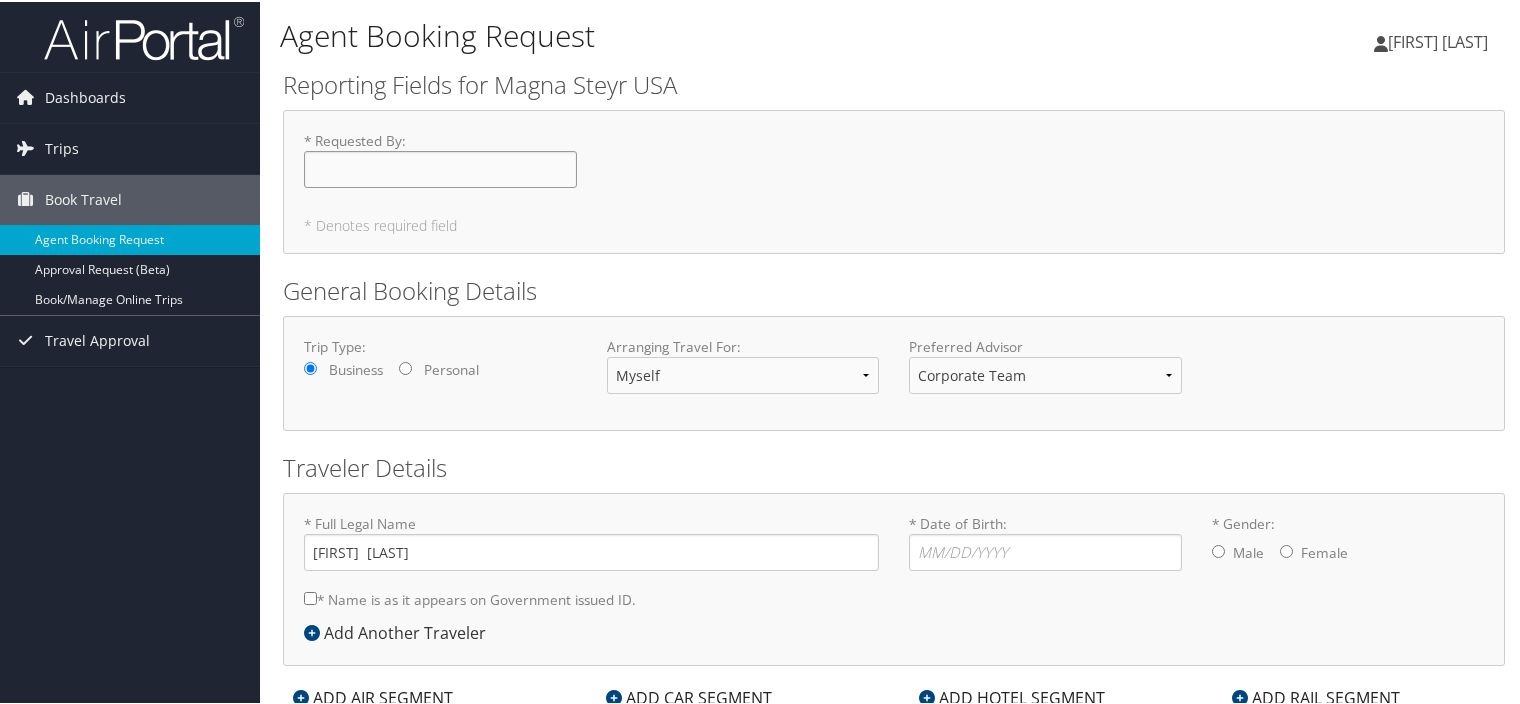 click on "*   Requested By : Required" at bounding box center [440, 167] 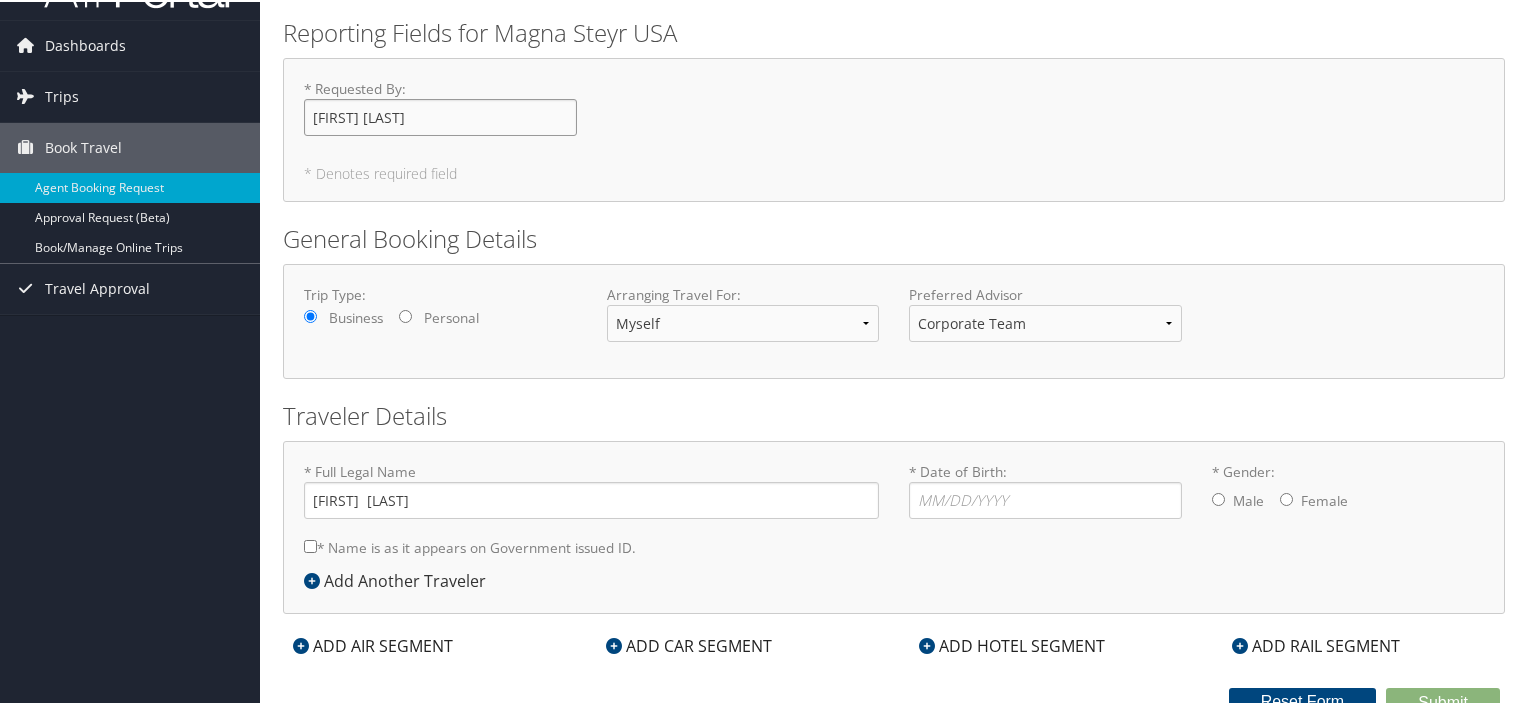 scroll, scrollTop: 63, scrollLeft: 0, axis: vertical 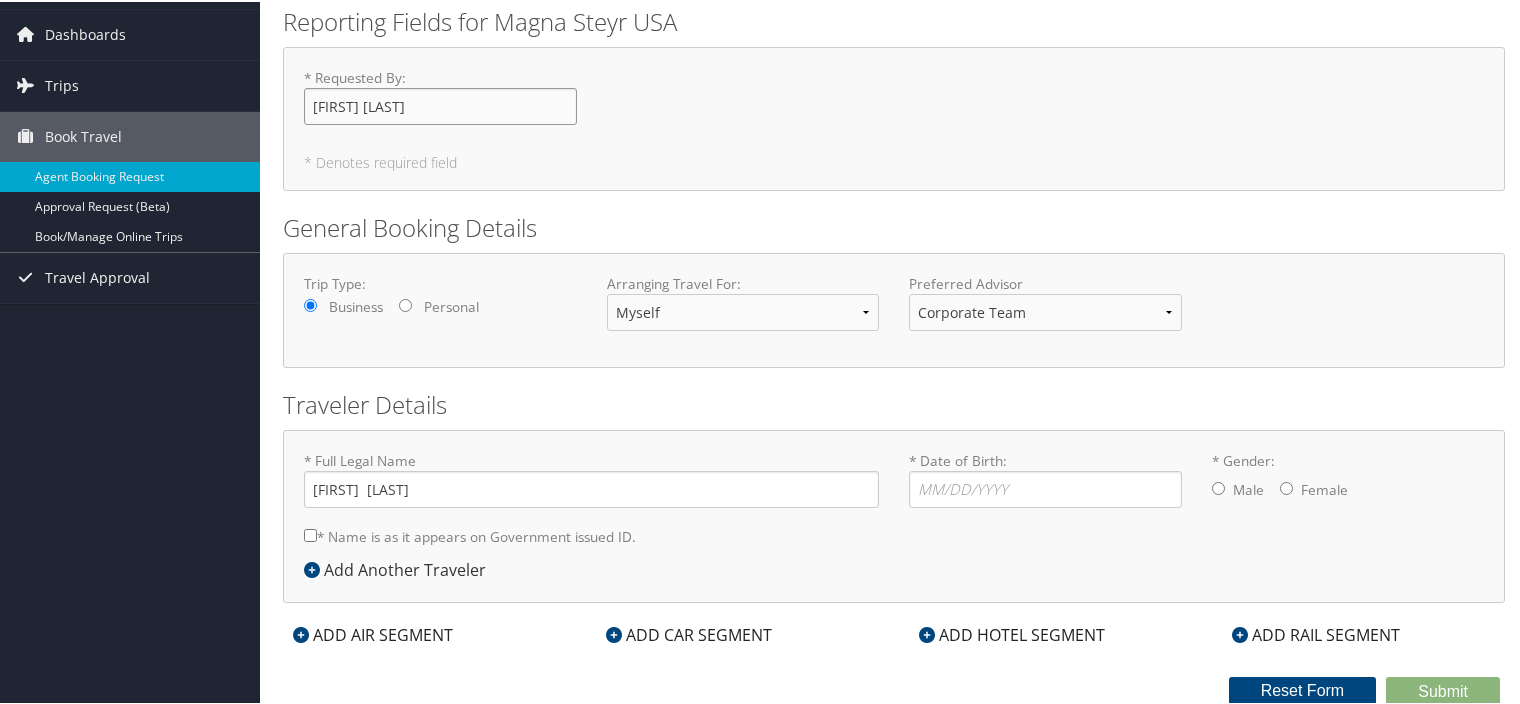type on "[FIRST] [LAST]" 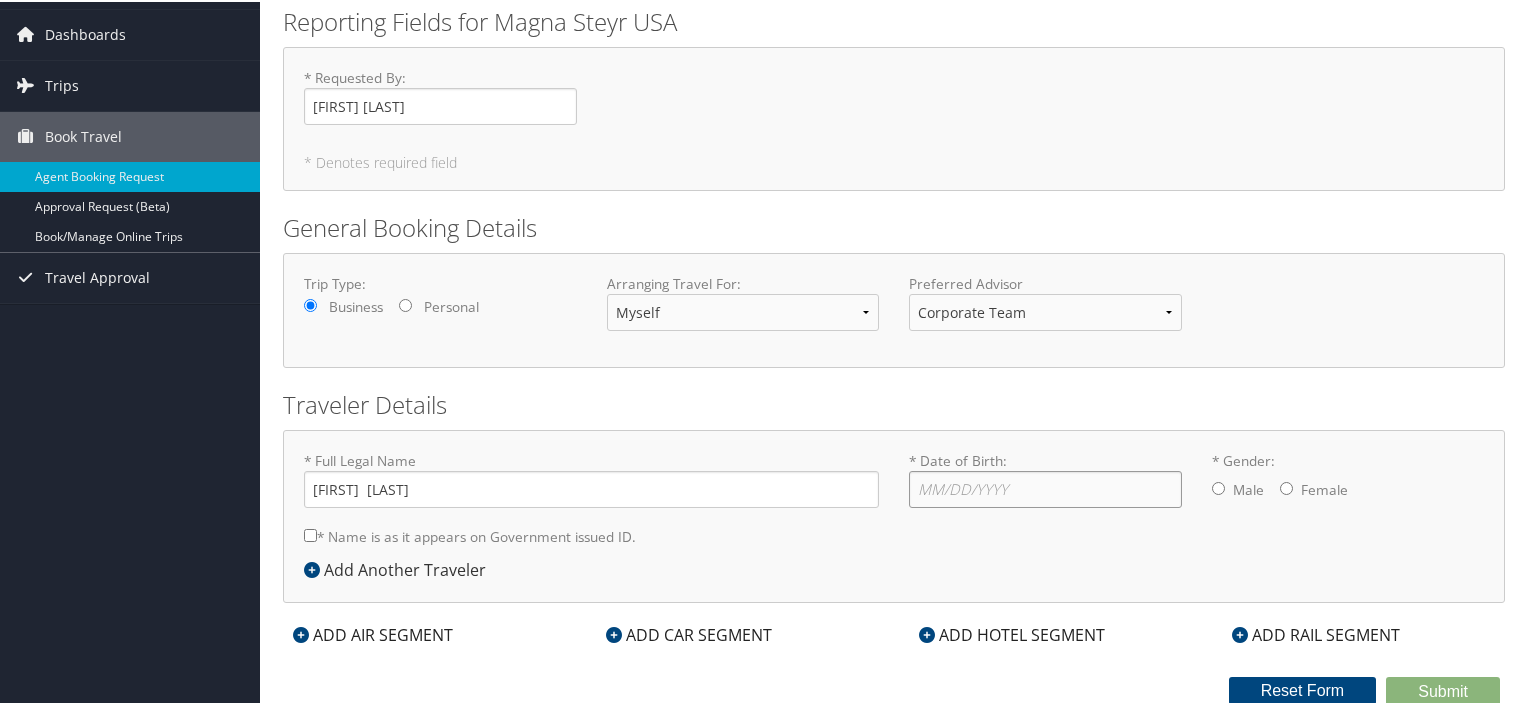 click on "* Date of Birth: Invalid Date" at bounding box center (1045, 487) 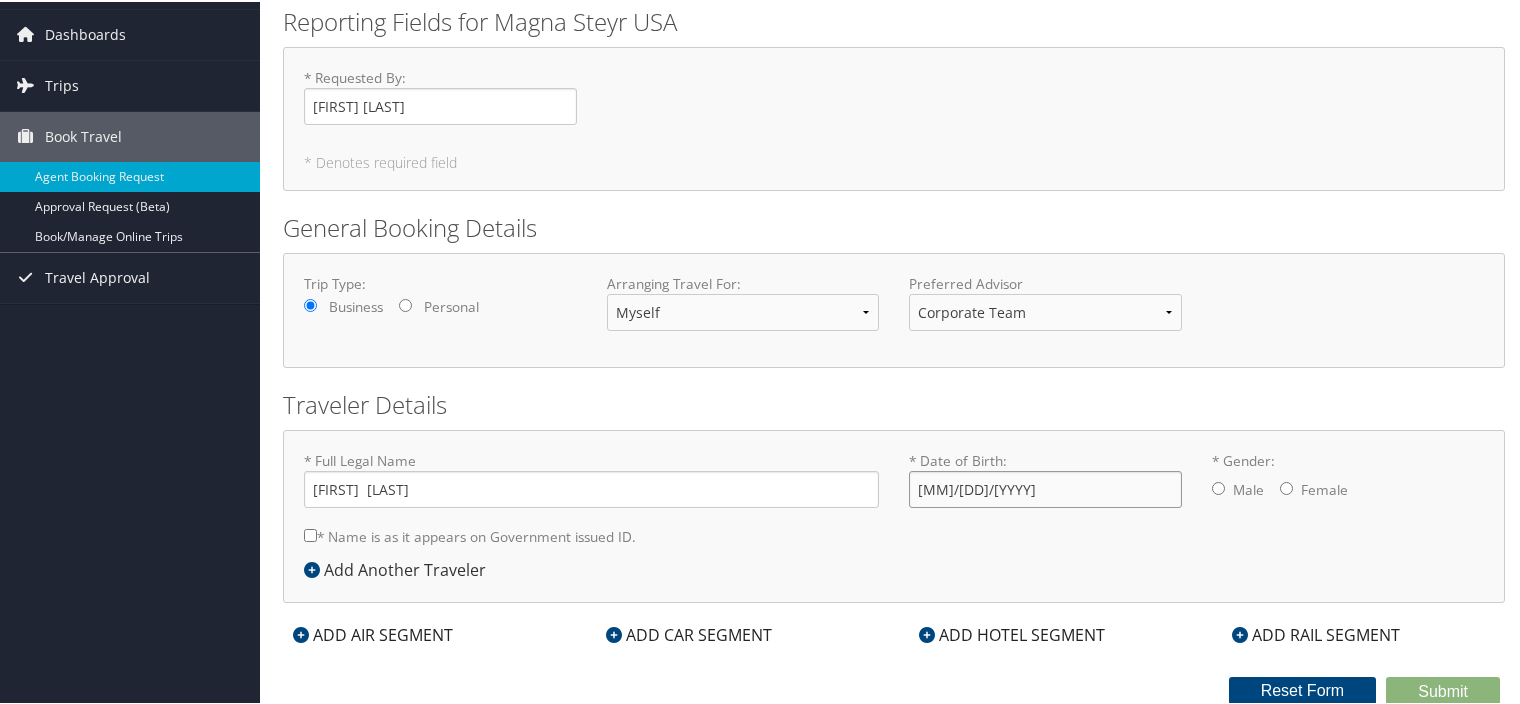type on "[MM]/[DD]/[YYYY]" 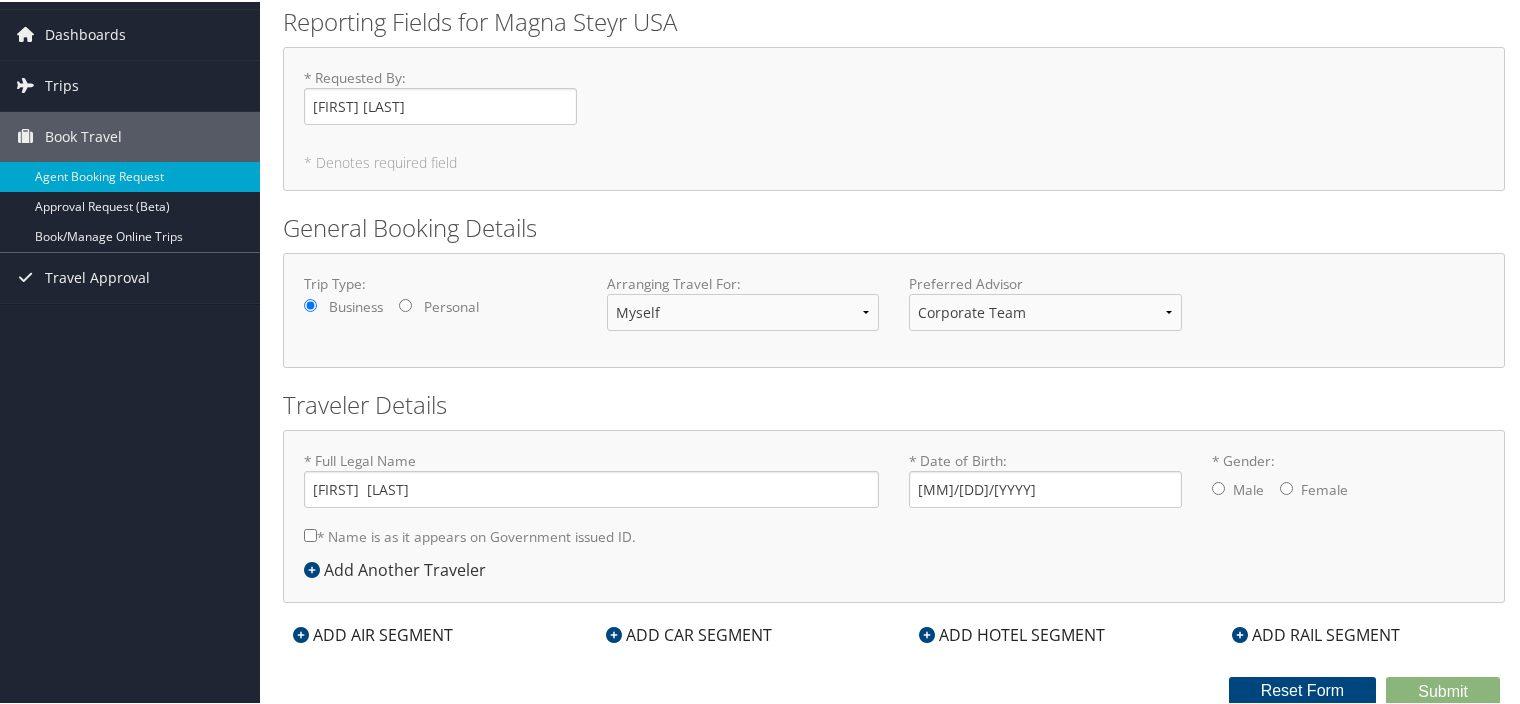 click on "Male" at bounding box center [1248, 488] 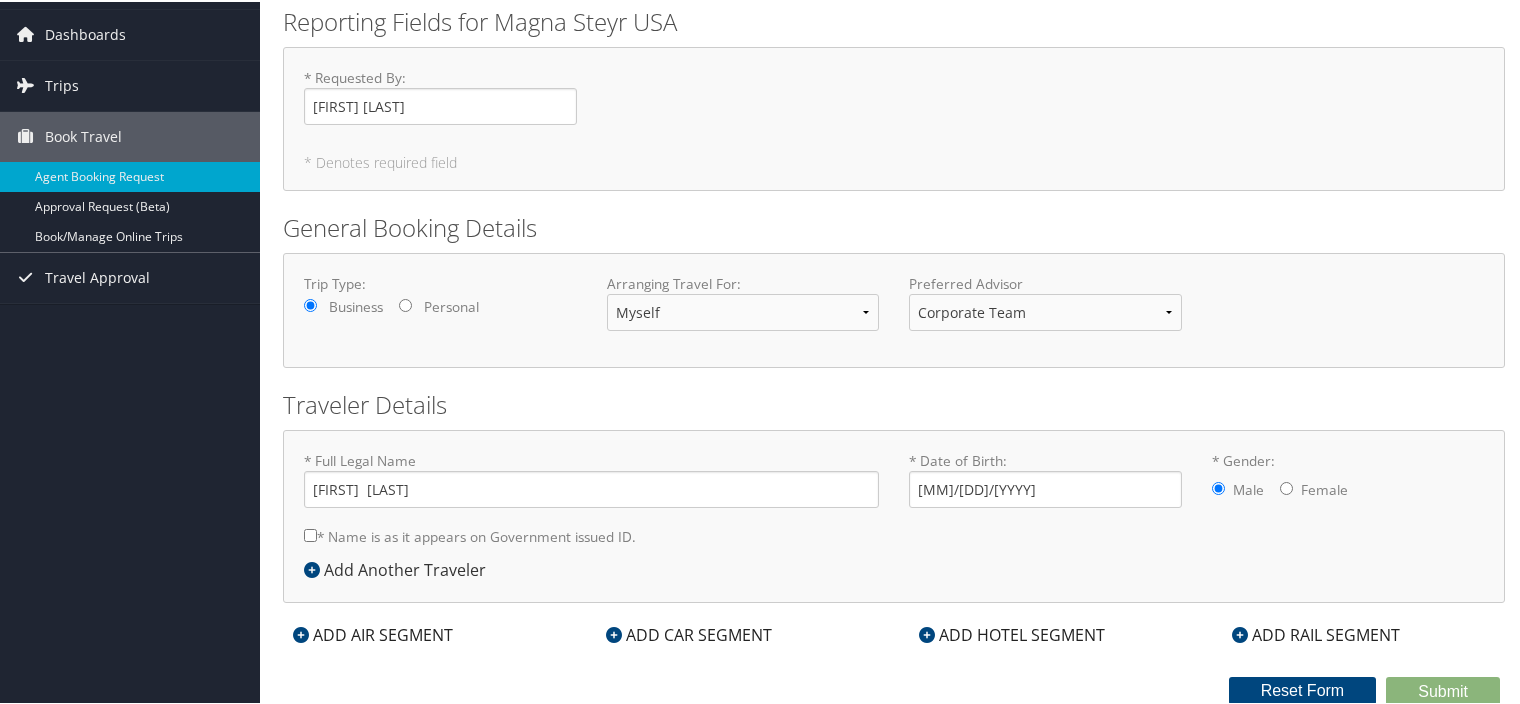click on "ADD AIR SEGMENT" at bounding box center (373, 633) 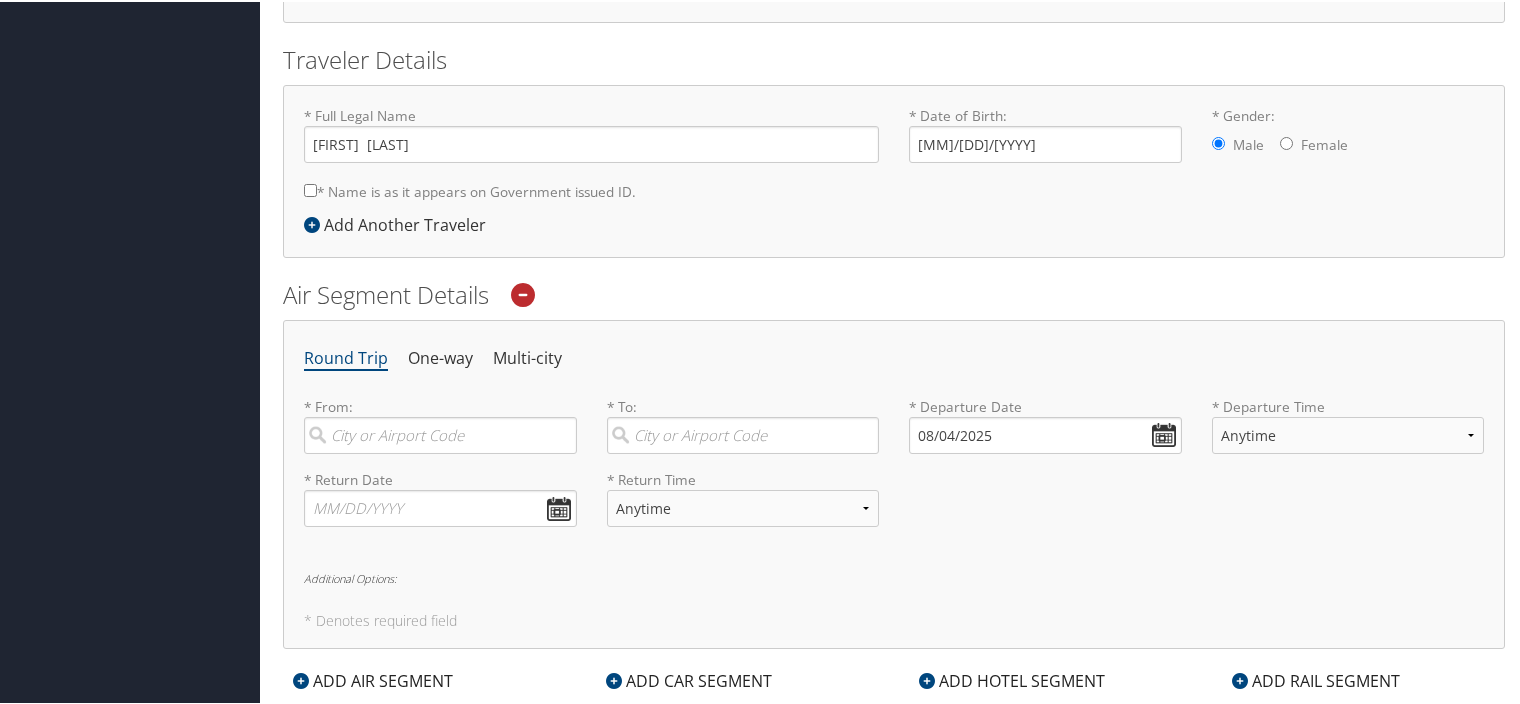 scroll, scrollTop: 461, scrollLeft: 0, axis: vertical 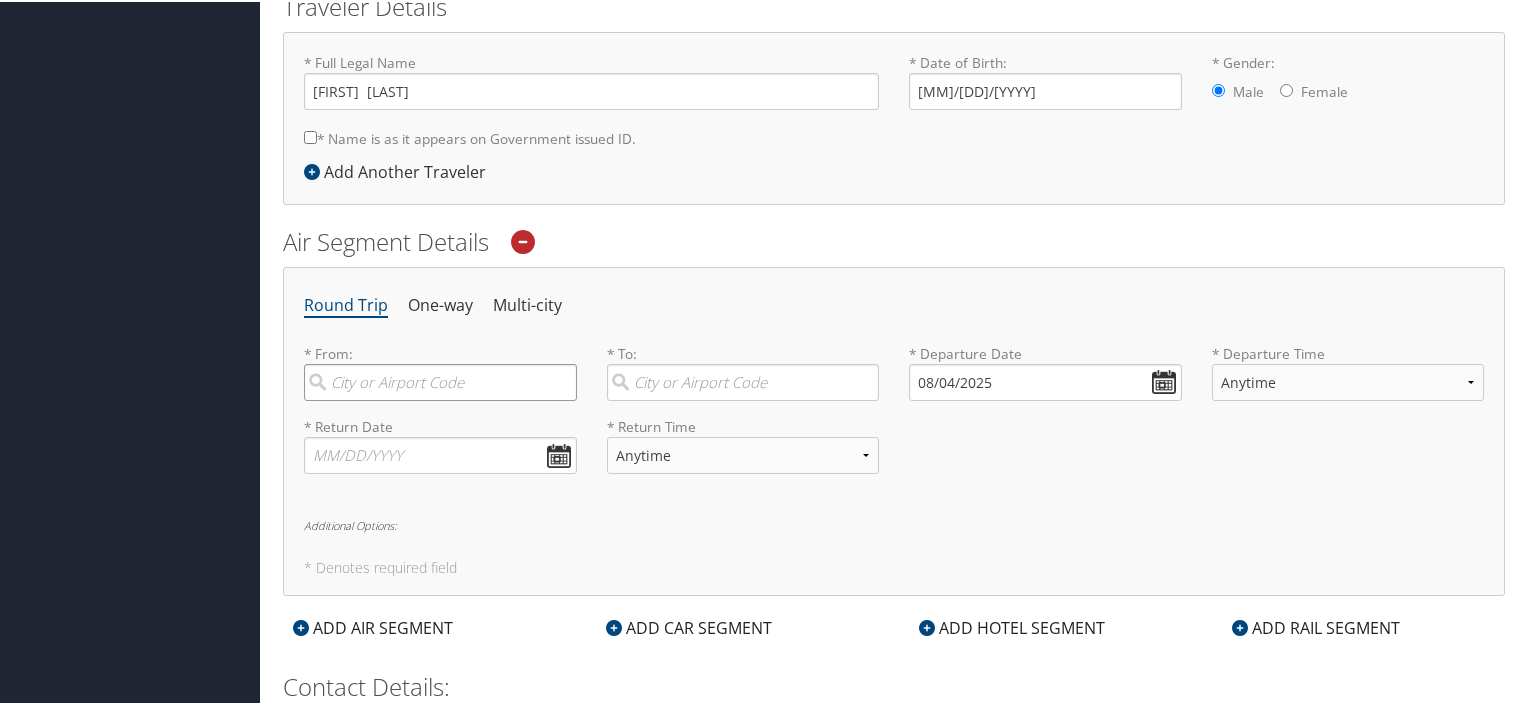click at bounding box center [440, 380] 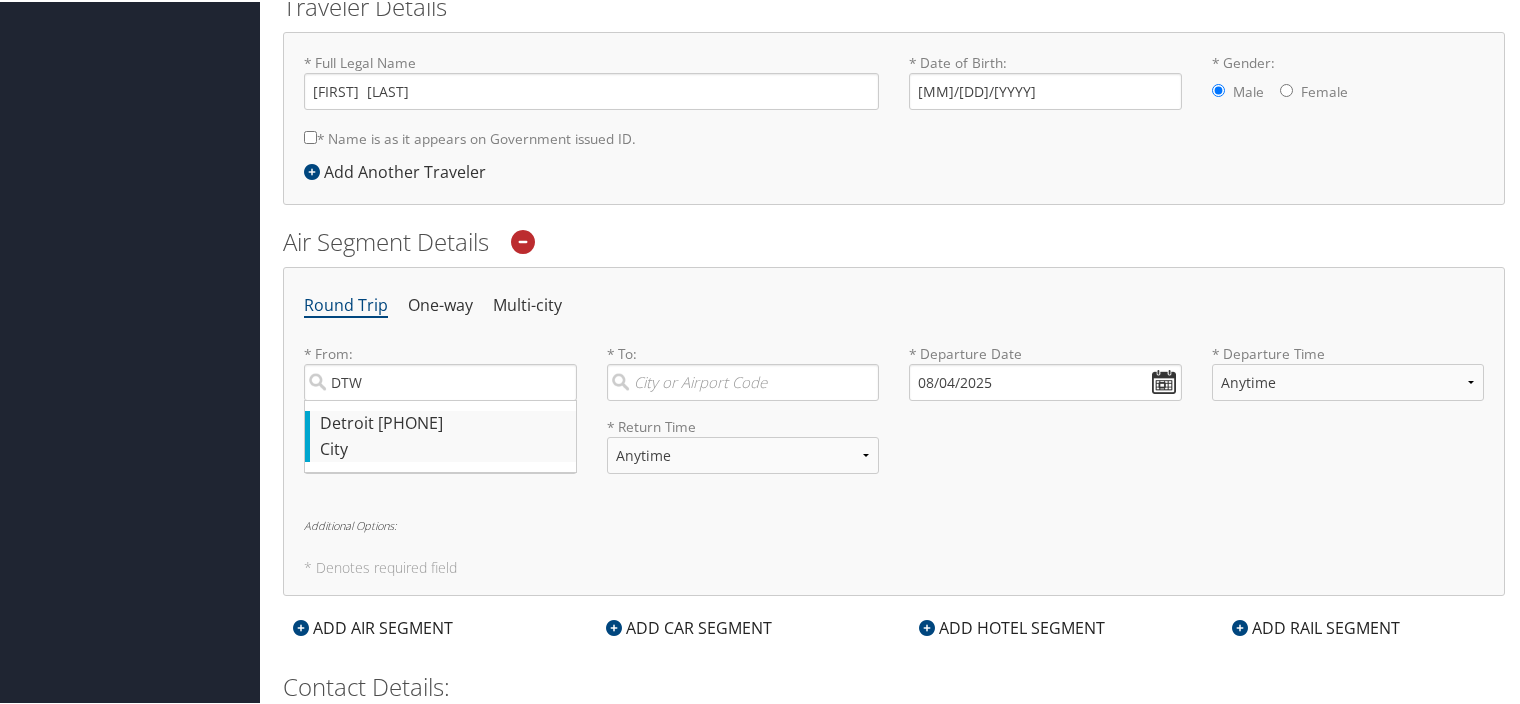 click on "[CITY] ([PHONE])" at bounding box center (443, 422) 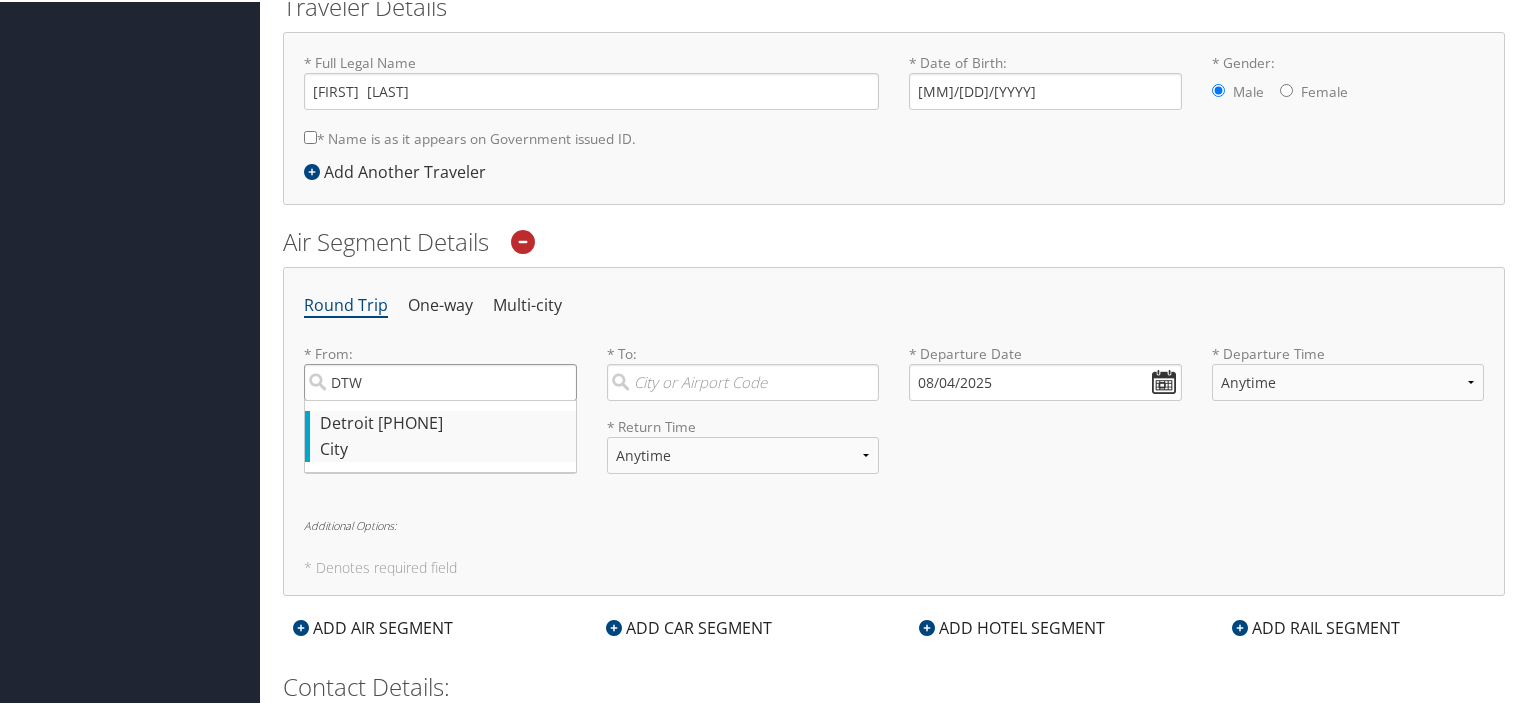 click on "DTW" at bounding box center [440, 380] 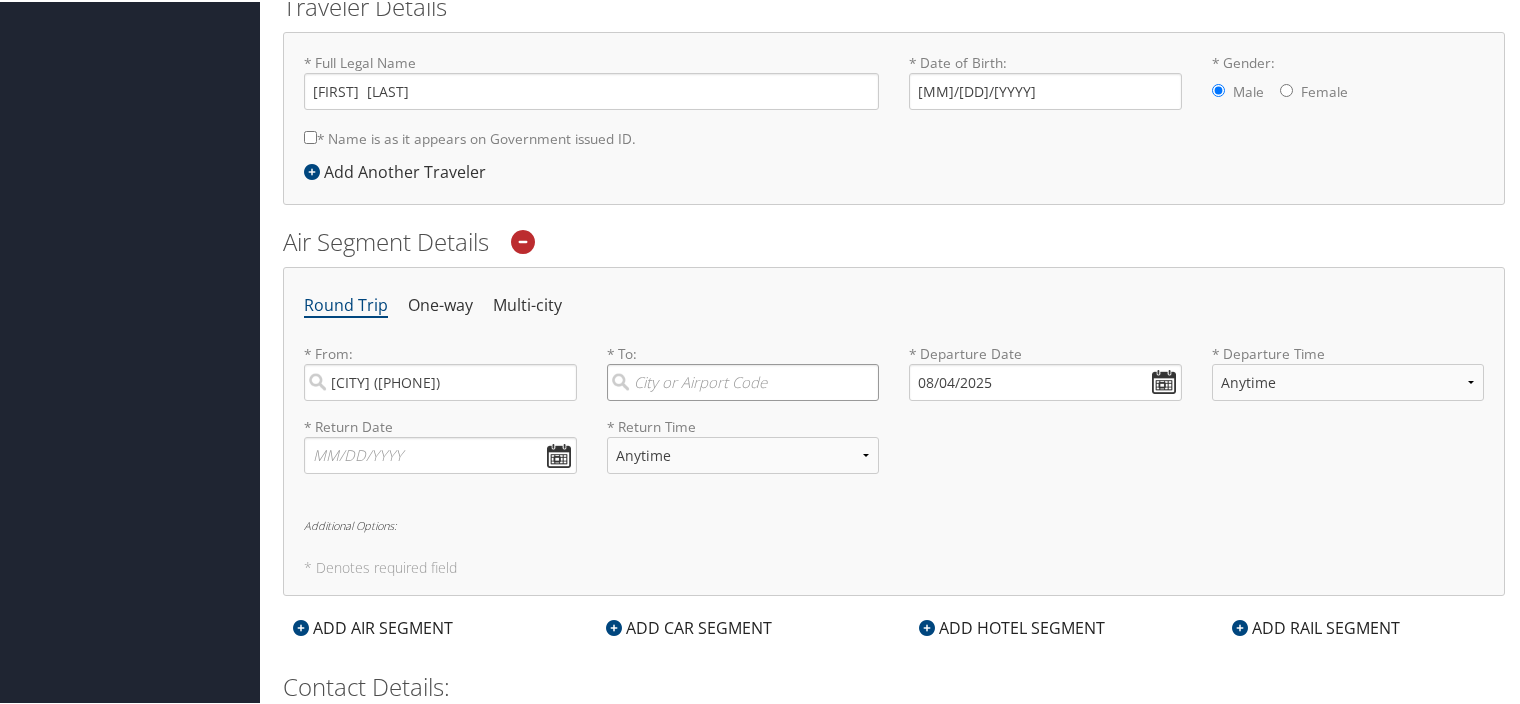 click at bounding box center (743, 380) 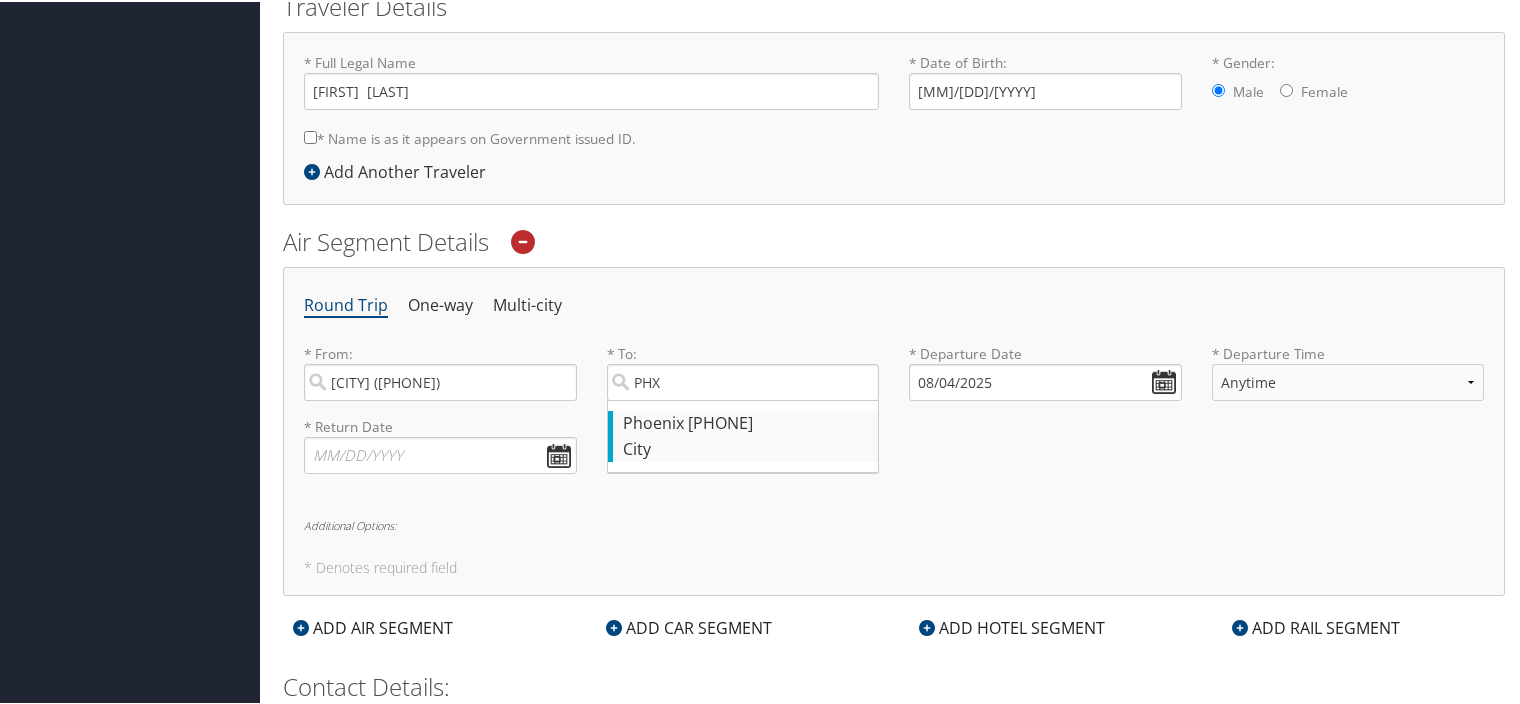 click on "[CITY] ([PHONE])" at bounding box center (746, 422) 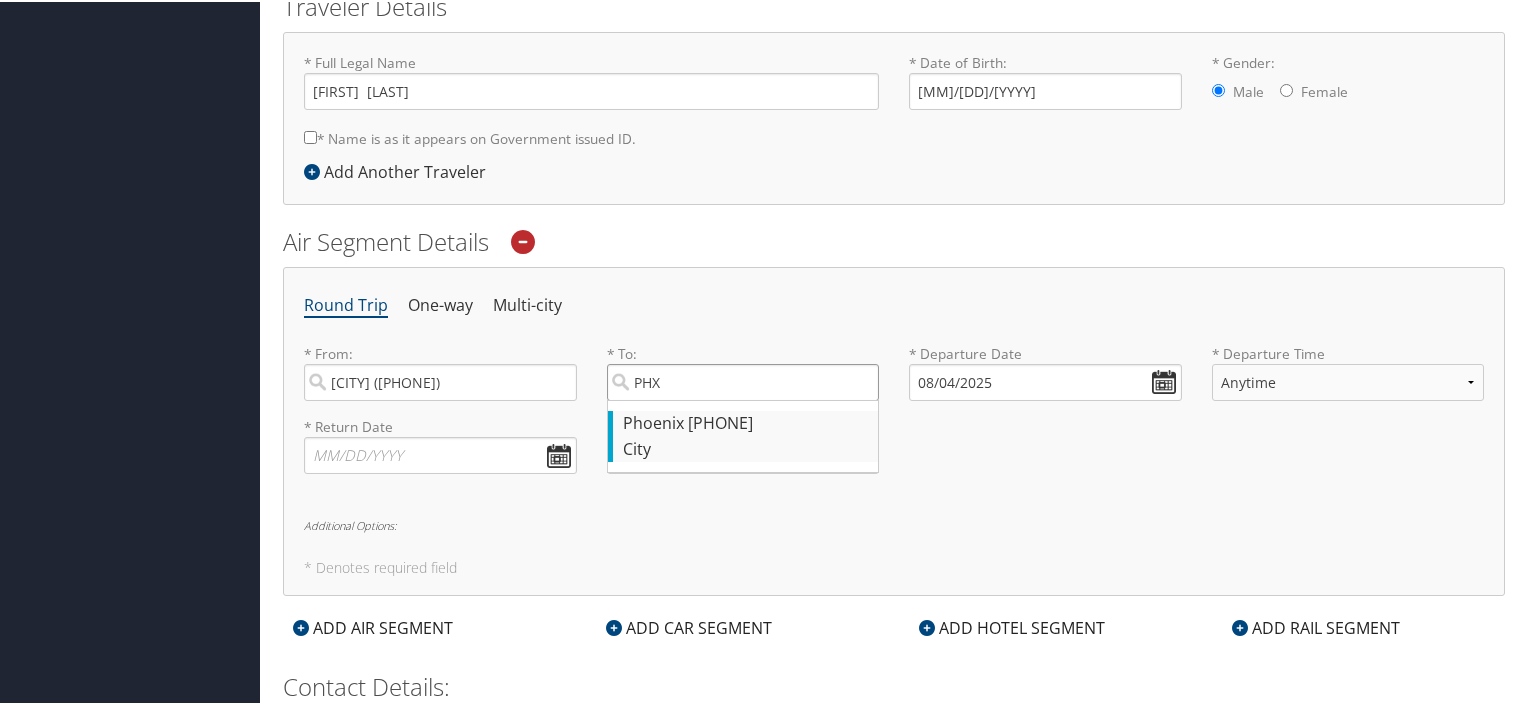 click on "PHX" at bounding box center [743, 380] 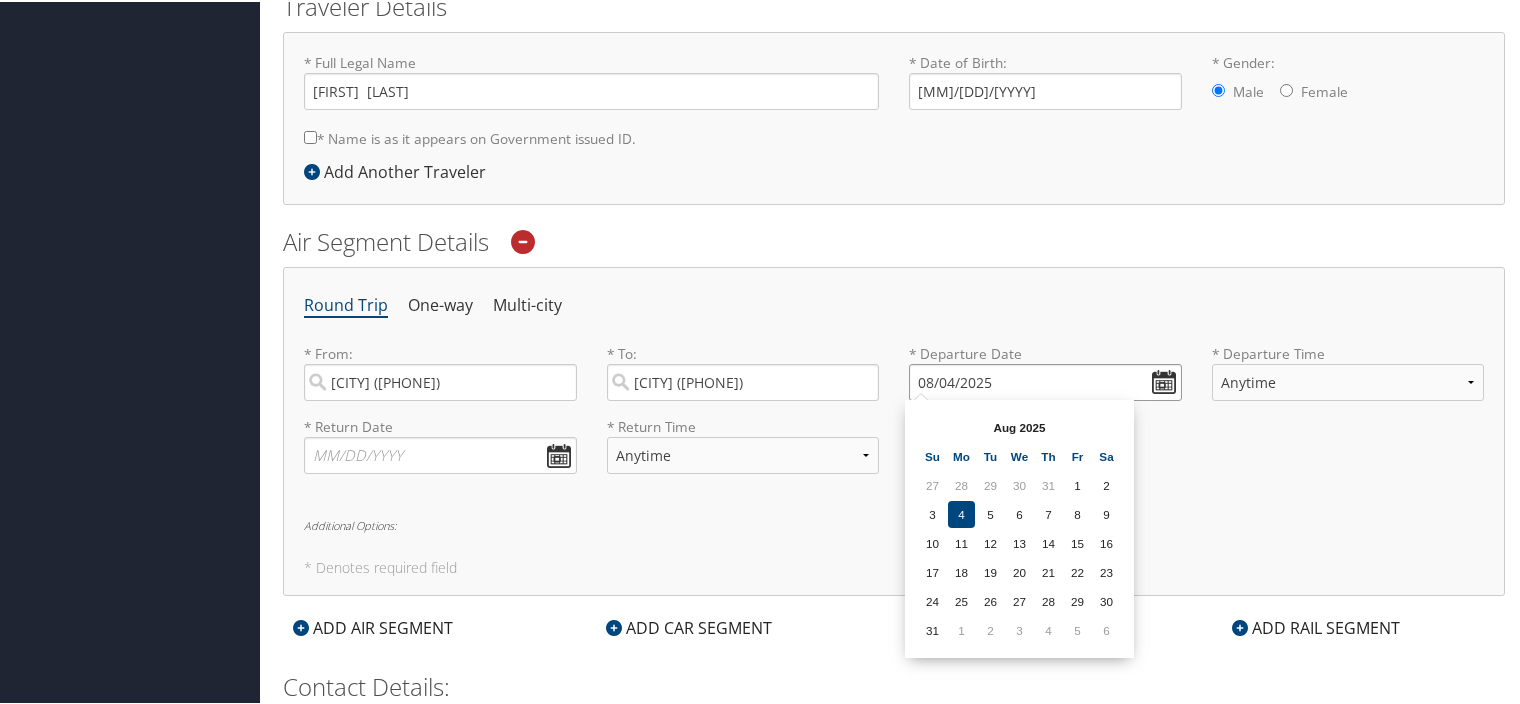 click on "08/04/2025" at bounding box center (1045, 380) 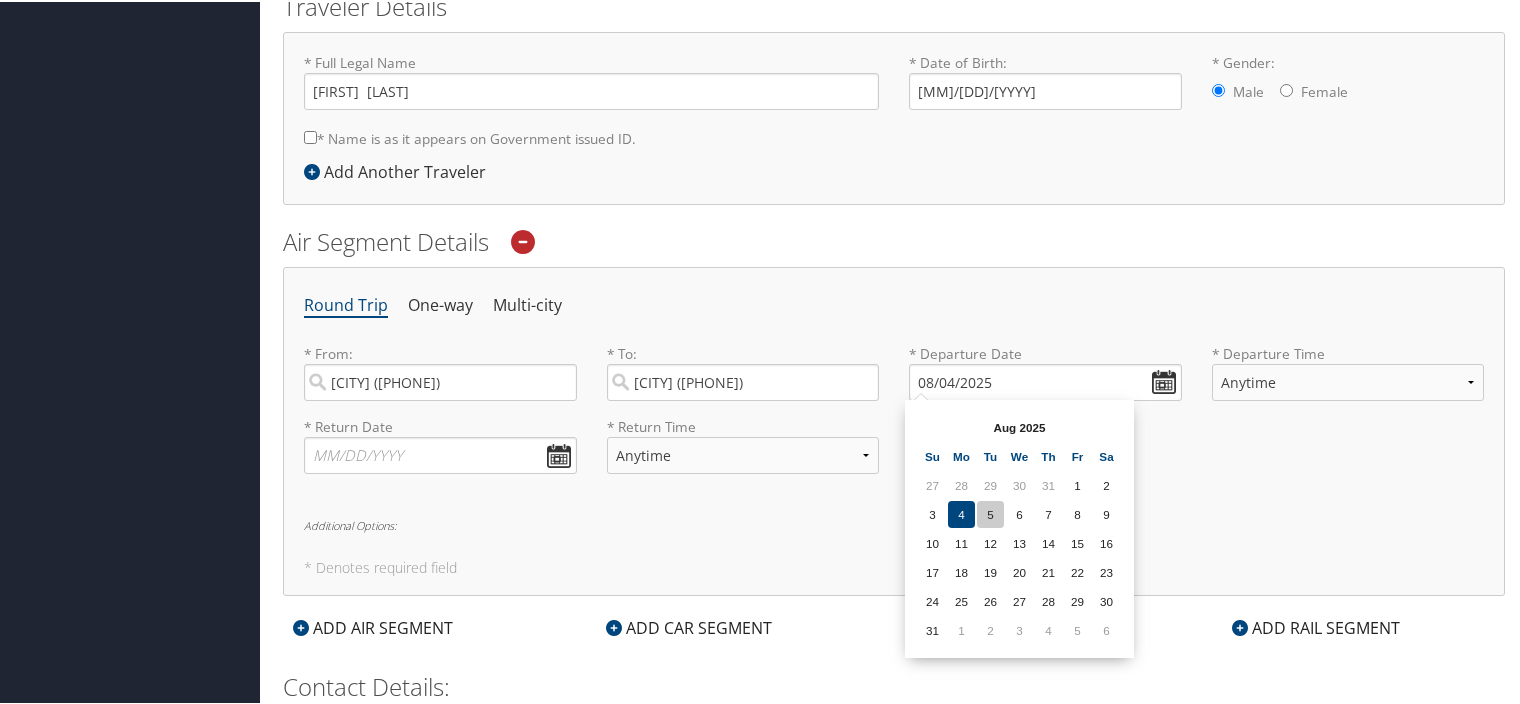 click on "5" at bounding box center (990, 512) 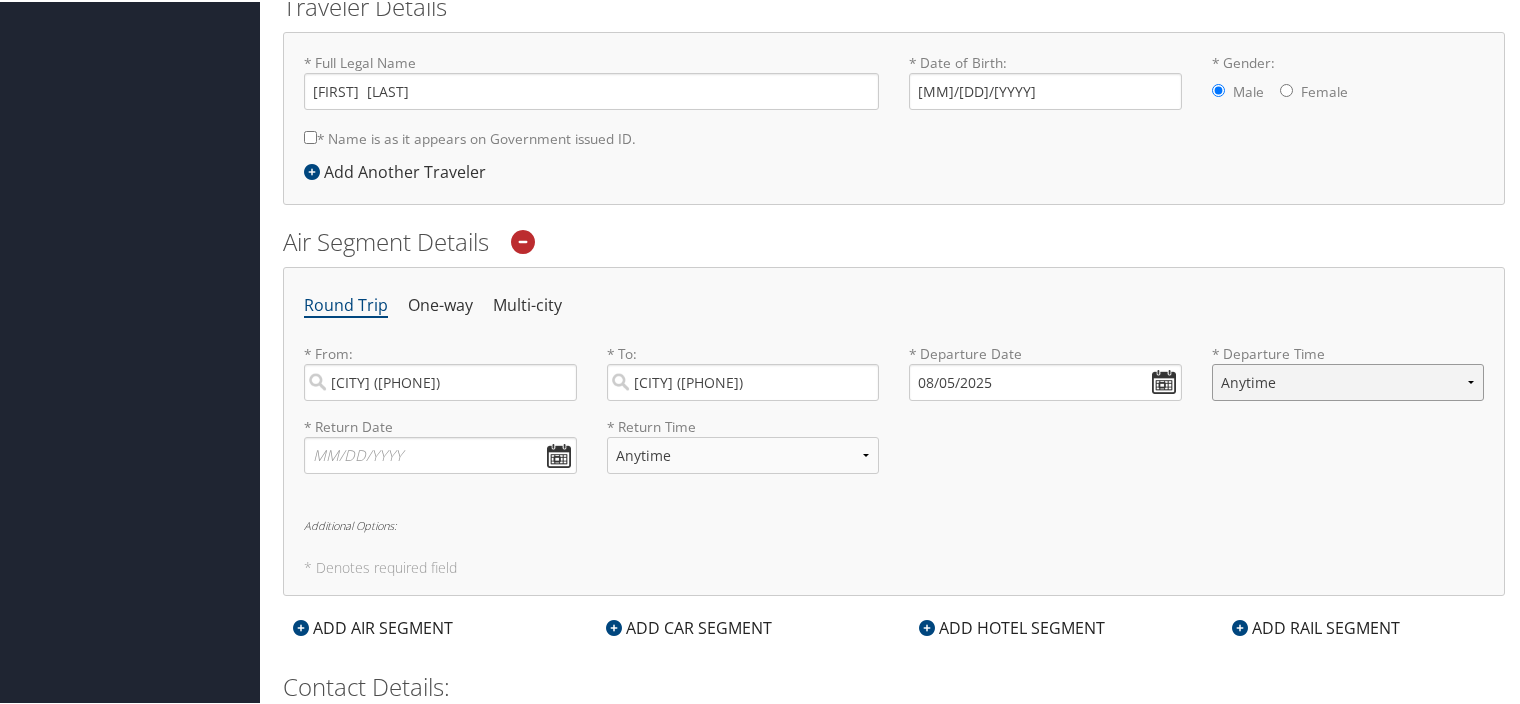 click on "Anytime Early Morning (5AM-7AM) Morning (7AM-12PM) Afternoon (12PM-5PM) Evening (5PM-10PM) Red Eye (10PM-5AM)  12:00 AM   1:00 AM   2:00 AM   3:00 AM   4:00 AM   5:00 AM   6:00 AM   7:00 AM   8:00 AM   9:00 AM   10:00 AM   11:00 AM   12:00 PM (Noon)   1:00 PM   2:00 PM   3:00 PM   4:00 PM   5:00 PM   6:00 PM   7:00 PM   8:00 PM   9:00 PM   10:00 PM   11:00 PM" at bounding box center (1348, 380) 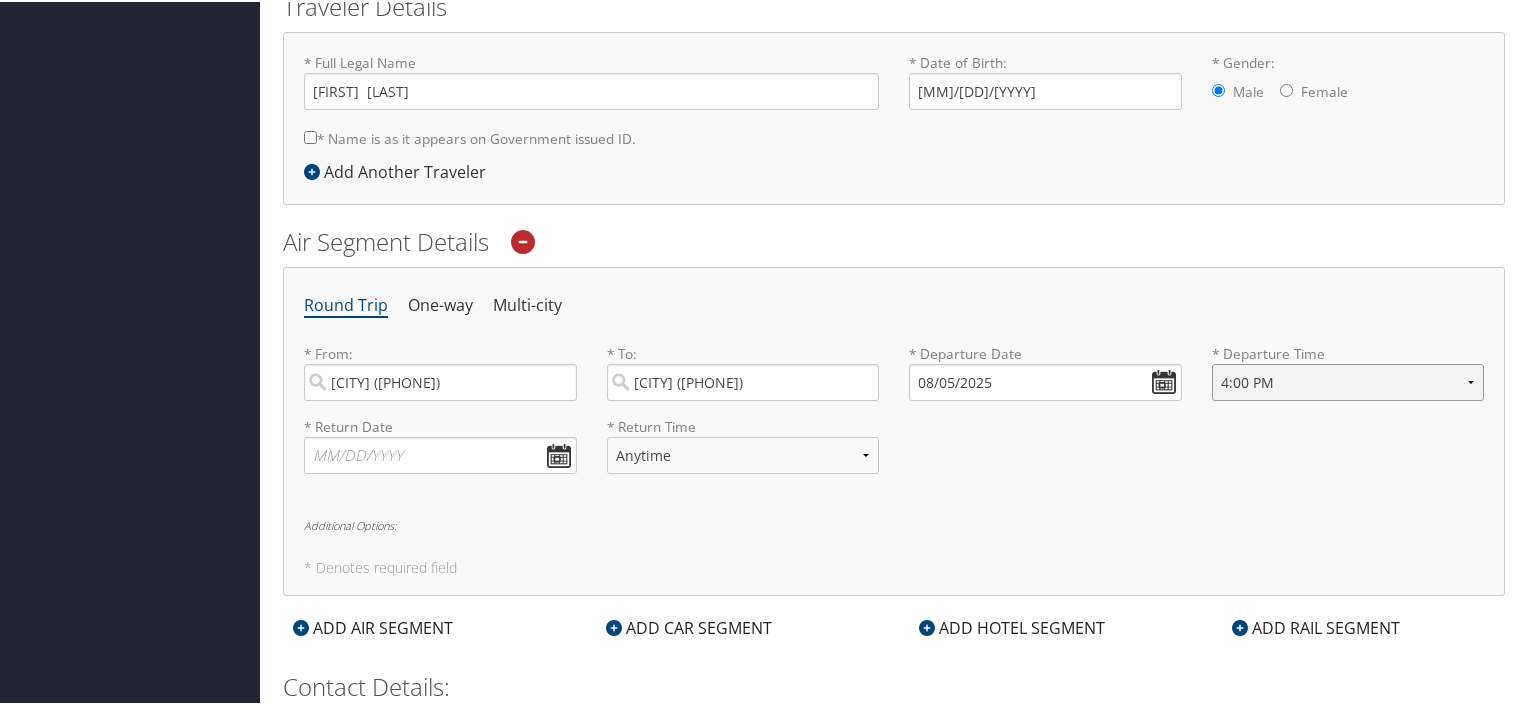 click on "Anytime Early Morning (5AM-7AM) Morning (7AM-12PM) Afternoon (12PM-5PM) Evening (5PM-10PM) Red Eye (10PM-5AM)  12:00 AM   1:00 AM   2:00 AM   3:00 AM   4:00 AM   5:00 AM   6:00 AM   7:00 AM   8:00 AM   9:00 AM   10:00 AM   11:00 AM   12:00 PM (Noon)   1:00 PM   2:00 PM   3:00 PM   4:00 PM   5:00 PM   6:00 PM   7:00 PM   8:00 PM   9:00 PM   10:00 PM   11:00 PM" at bounding box center (1348, 380) 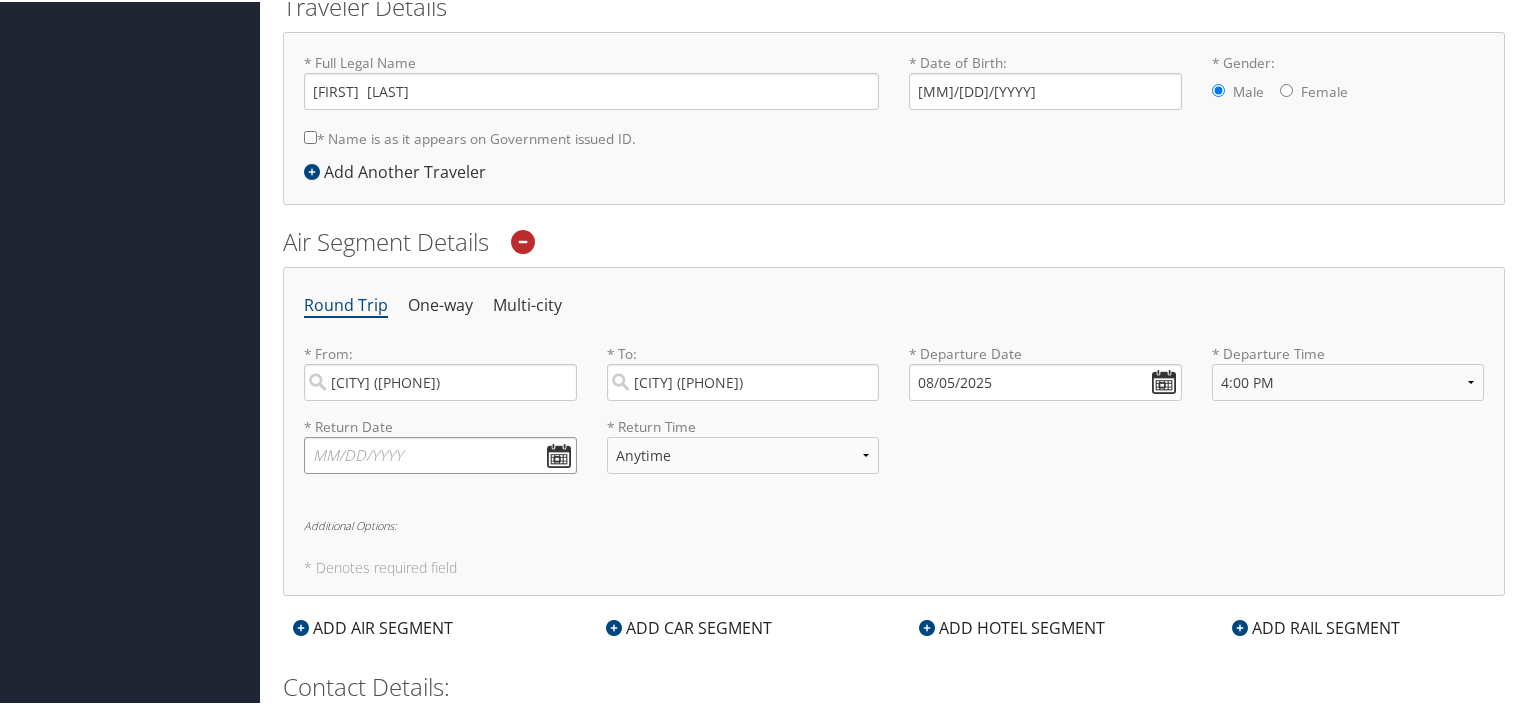click at bounding box center [440, 453] 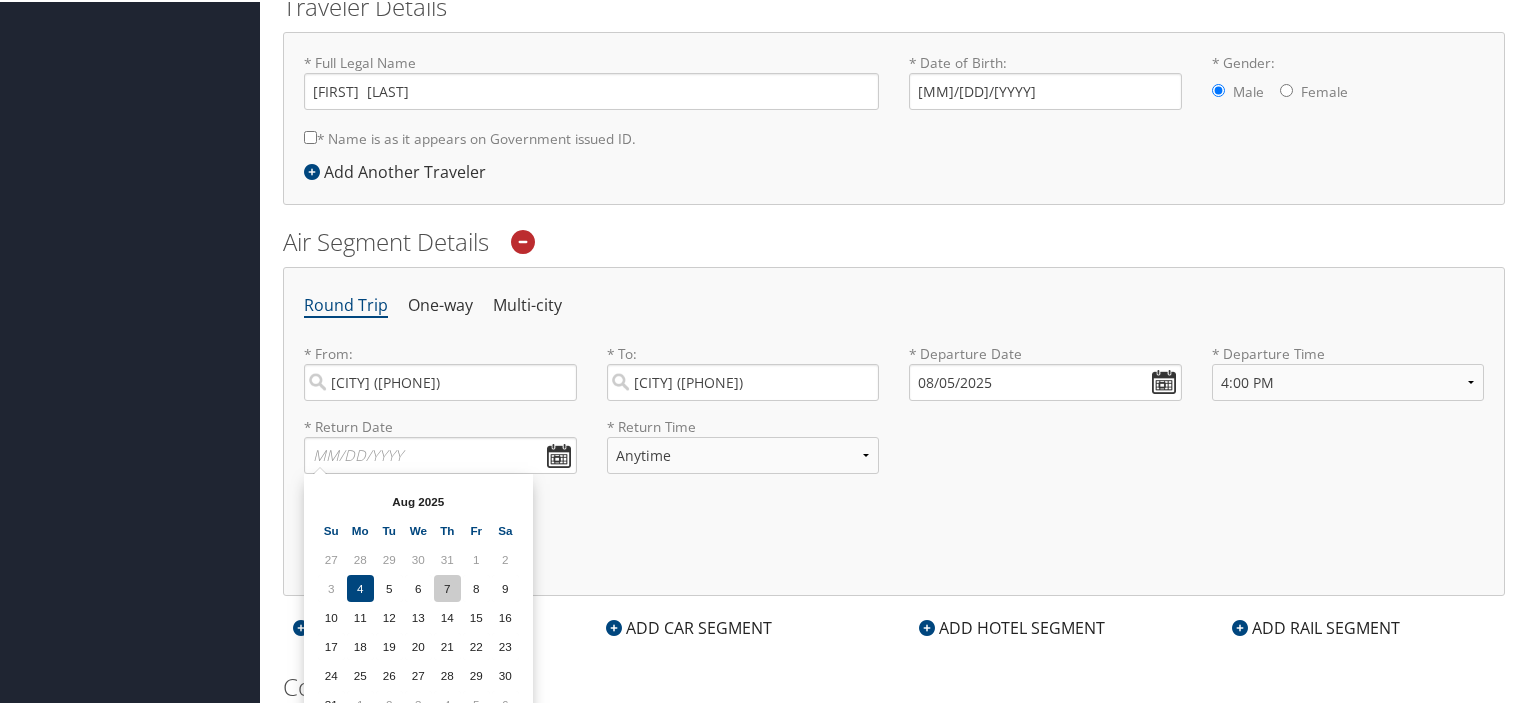 click on "7" at bounding box center [447, 586] 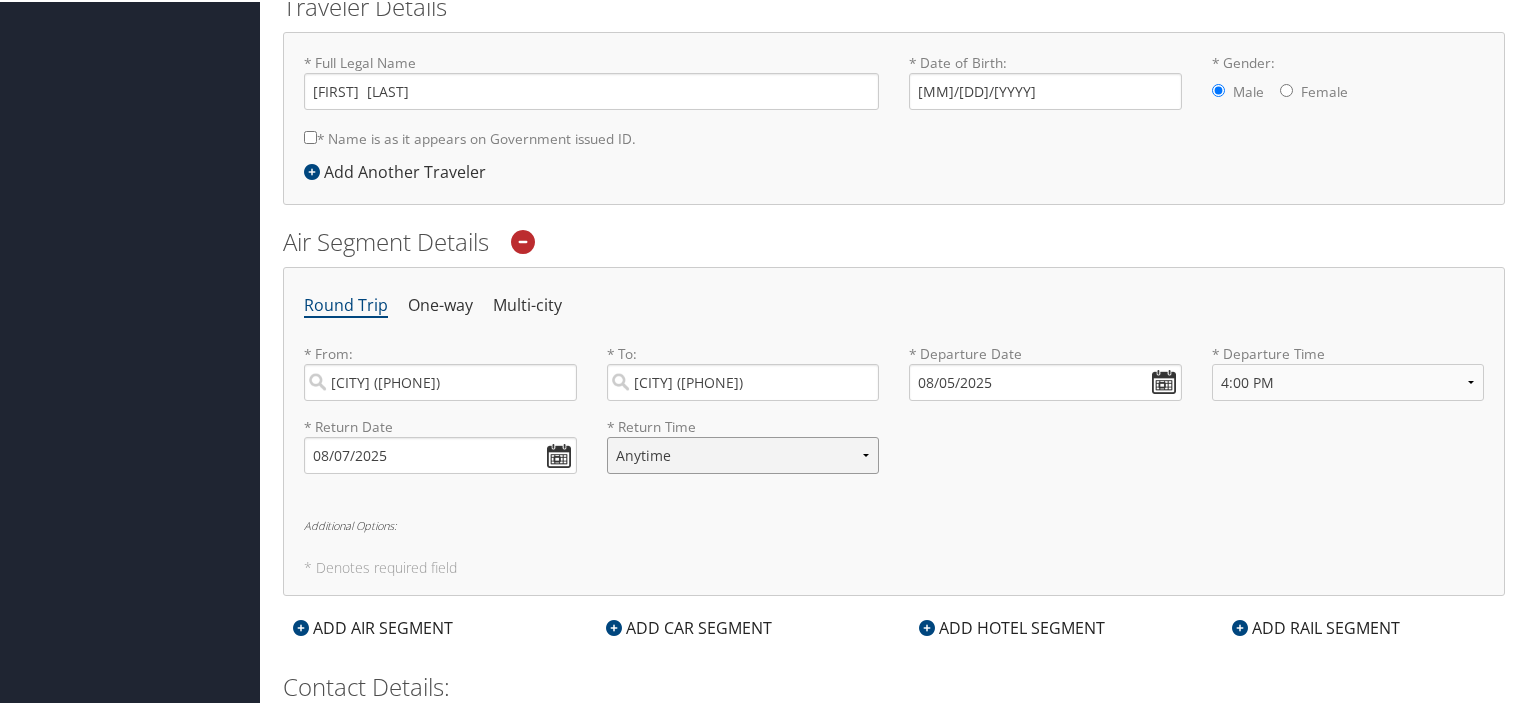 click on "Anytime Early Morning (5AM-7AM) Morning (7AM-12PM) Afternoon (12PM-5PM) Evening (5PM-10PM) Red Eye (10PM-5AM)  12:00 AM   1:00 AM   2:00 AM   3:00 AM   4:00 AM   5:00 AM   6:00 AM   7:00 AM   8:00 AM   9:00 AM   10:00 AM   11:00 AM   12:00 PM (Noon)   1:00 PM   2:00 PM   3:00 PM   4:00 PM   5:00 PM   6:00 PM   7:00 PM   8:00 PM   9:00 PM   10:00 PM   11:00 PM" at bounding box center (743, 453) 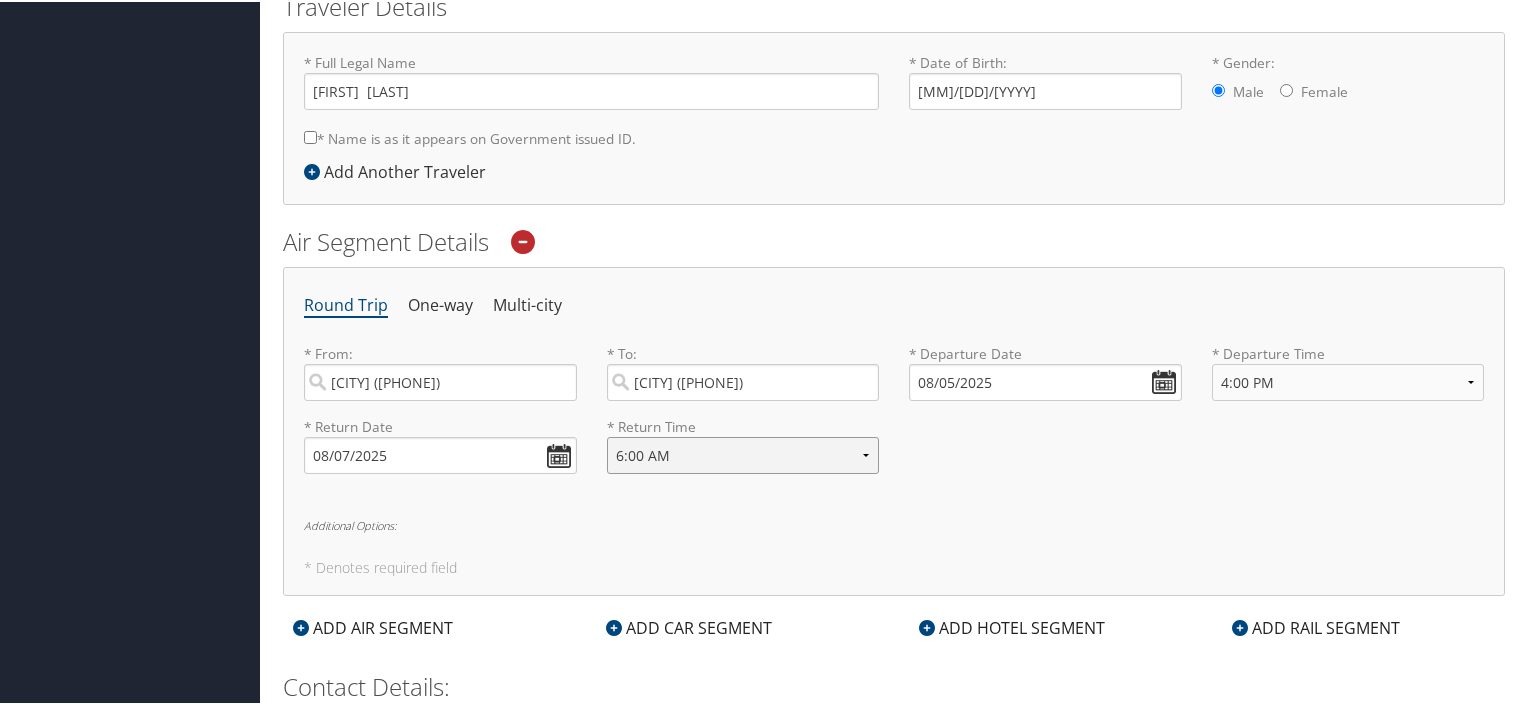 click on "Anytime Early Morning (5AM-7AM) Morning (7AM-12PM) Afternoon (12PM-5PM) Evening (5PM-10PM) Red Eye (10PM-5AM)  12:00 AM   1:00 AM   2:00 AM   3:00 AM   4:00 AM   5:00 AM   6:00 AM   7:00 AM   8:00 AM   9:00 AM   10:00 AM   11:00 AM   12:00 PM (Noon)   1:00 PM   2:00 PM   3:00 PM   4:00 PM   5:00 PM   6:00 PM   7:00 PM   8:00 PM   9:00 PM   10:00 PM   11:00 PM" at bounding box center [743, 453] 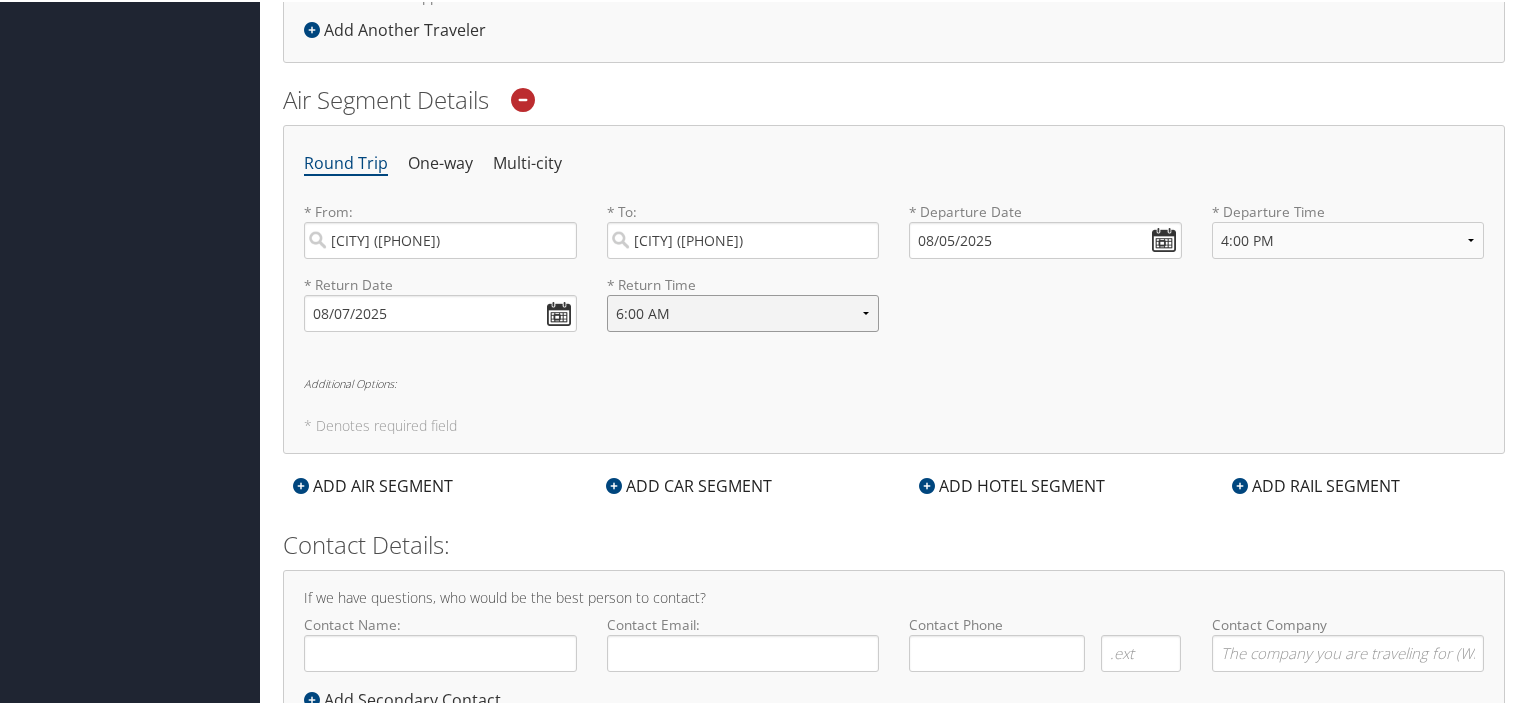 scroll, scrollTop: 646, scrollLeft: 0, axis: vertical 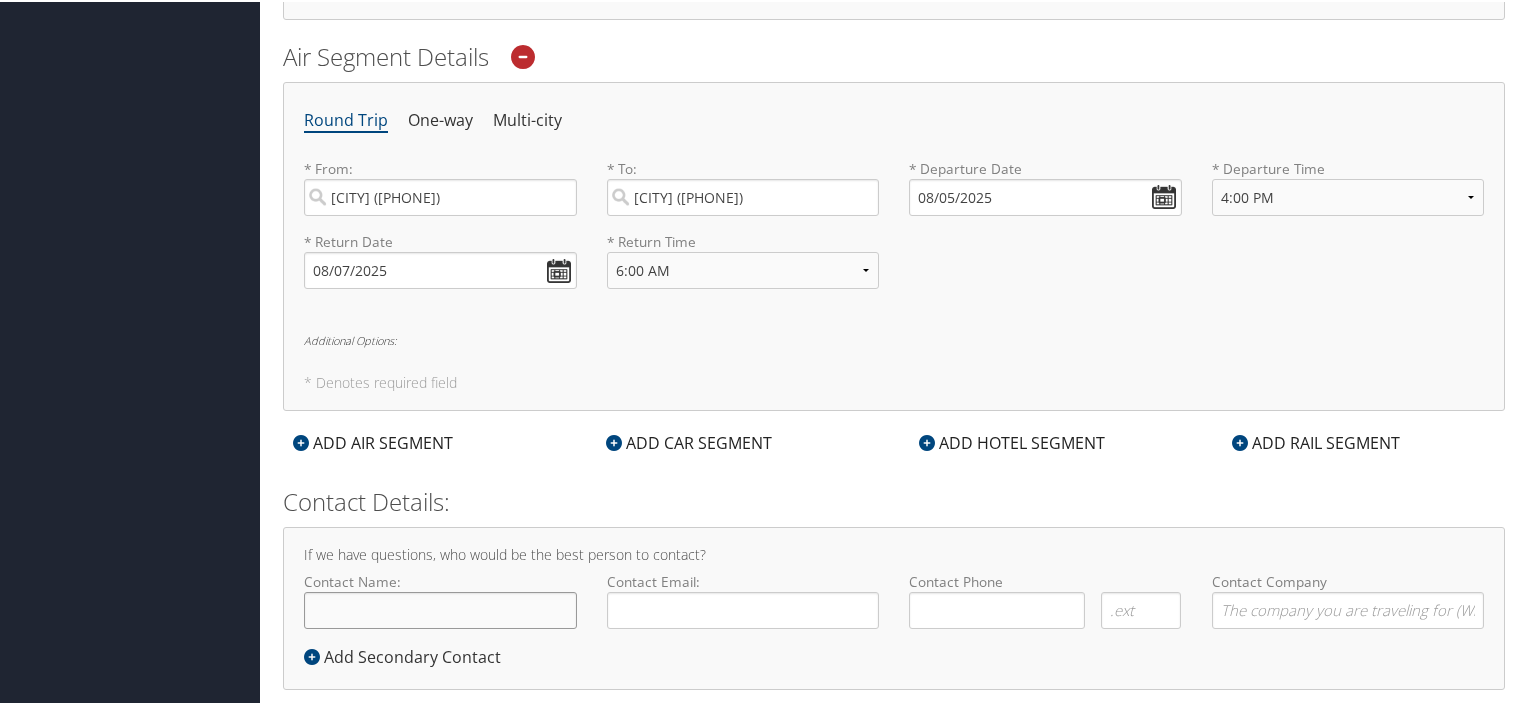 click on "Contact Name:" 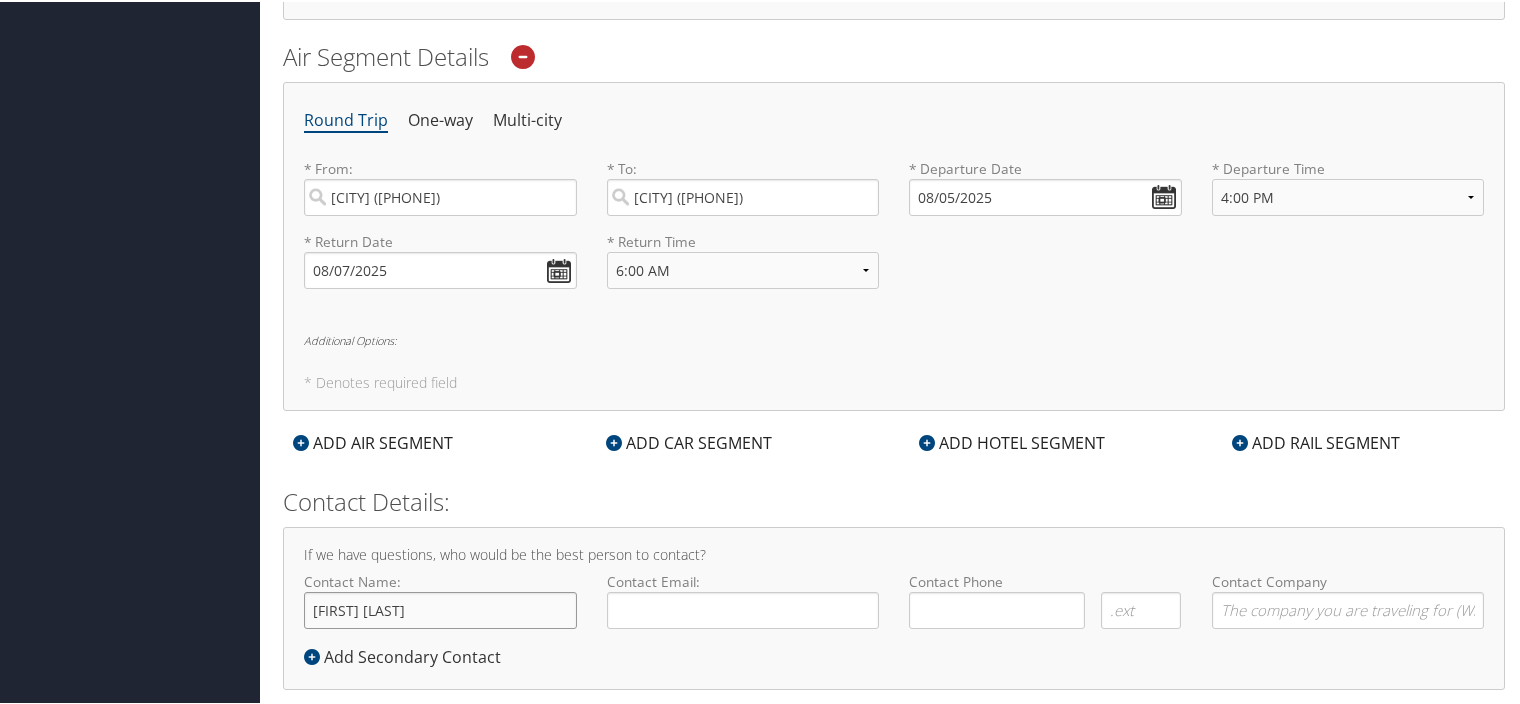 type on "[FIRST] [LAST]" 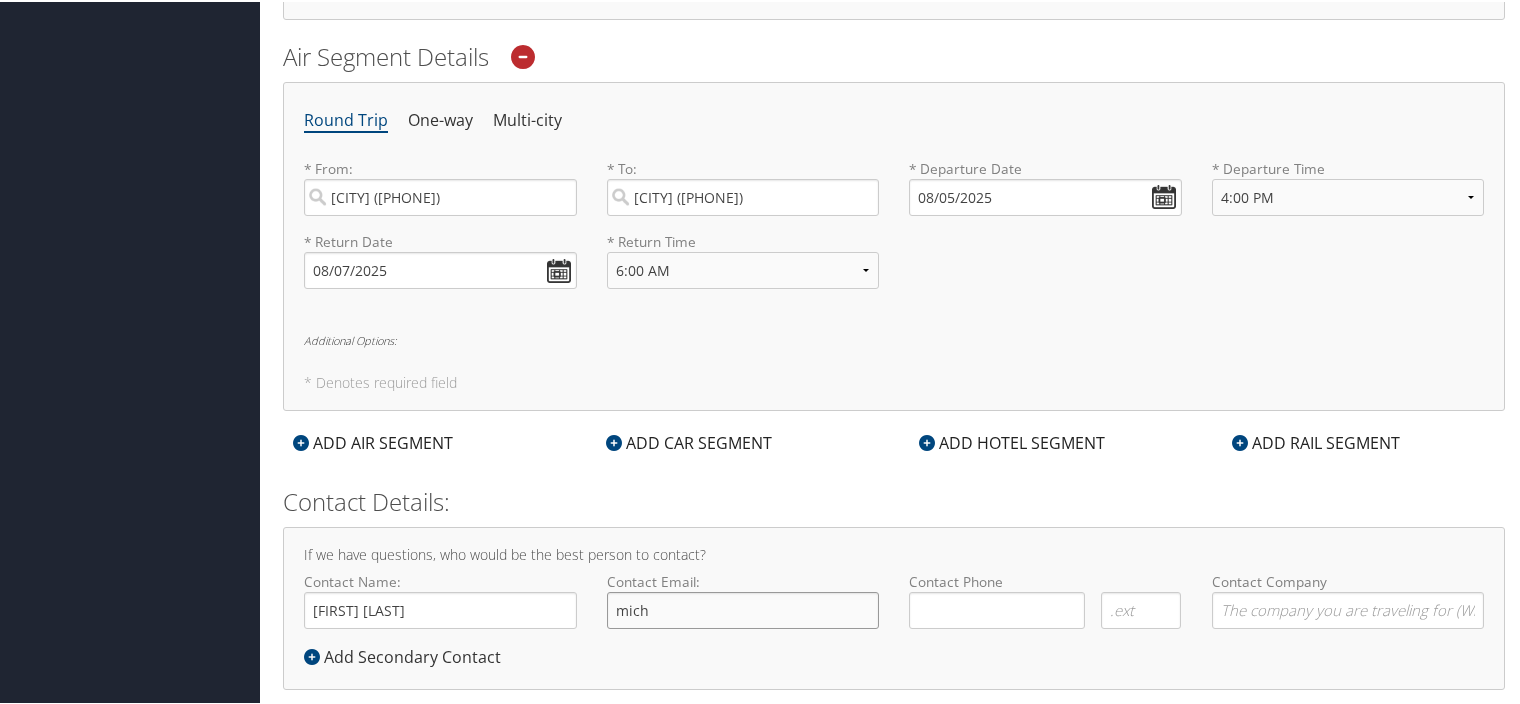 type on "[EMAIL]" 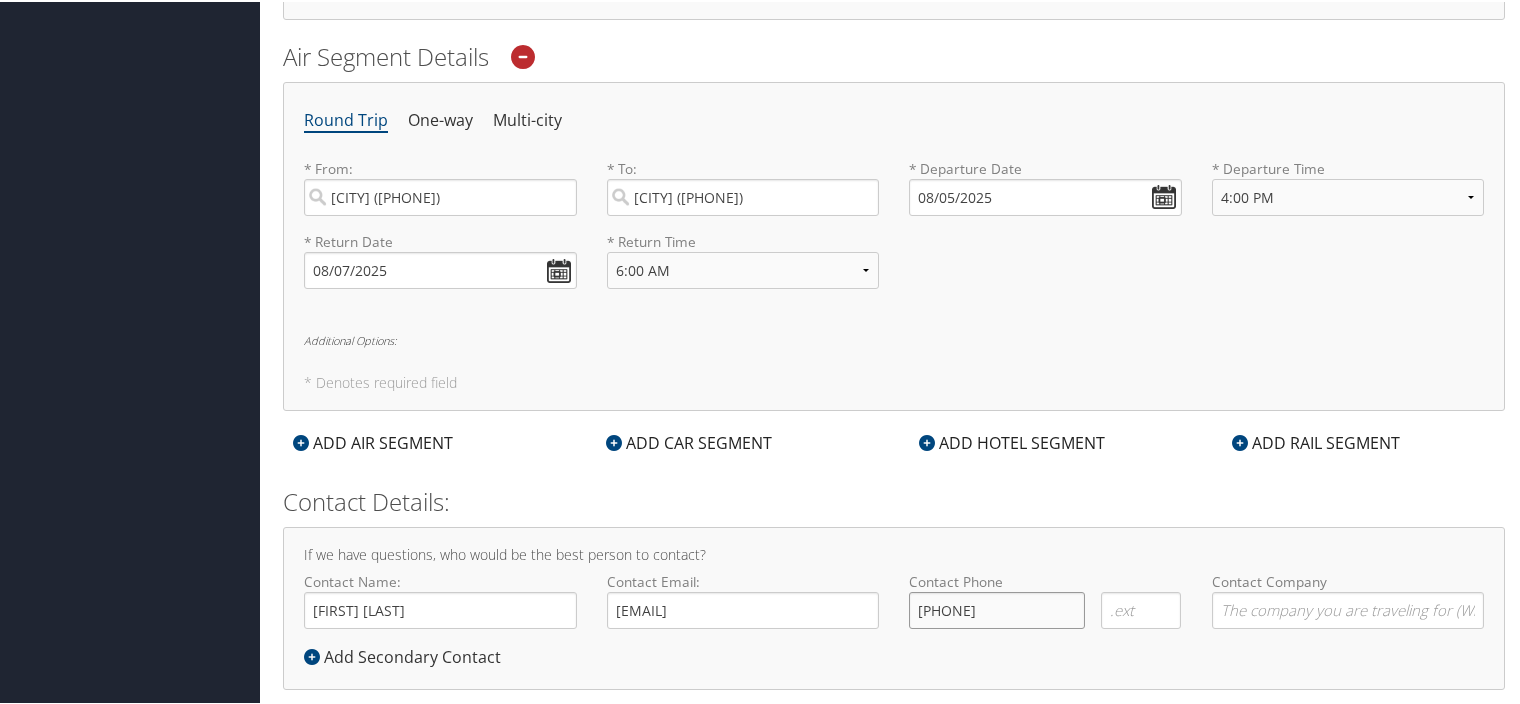 type on "[PHONE]" 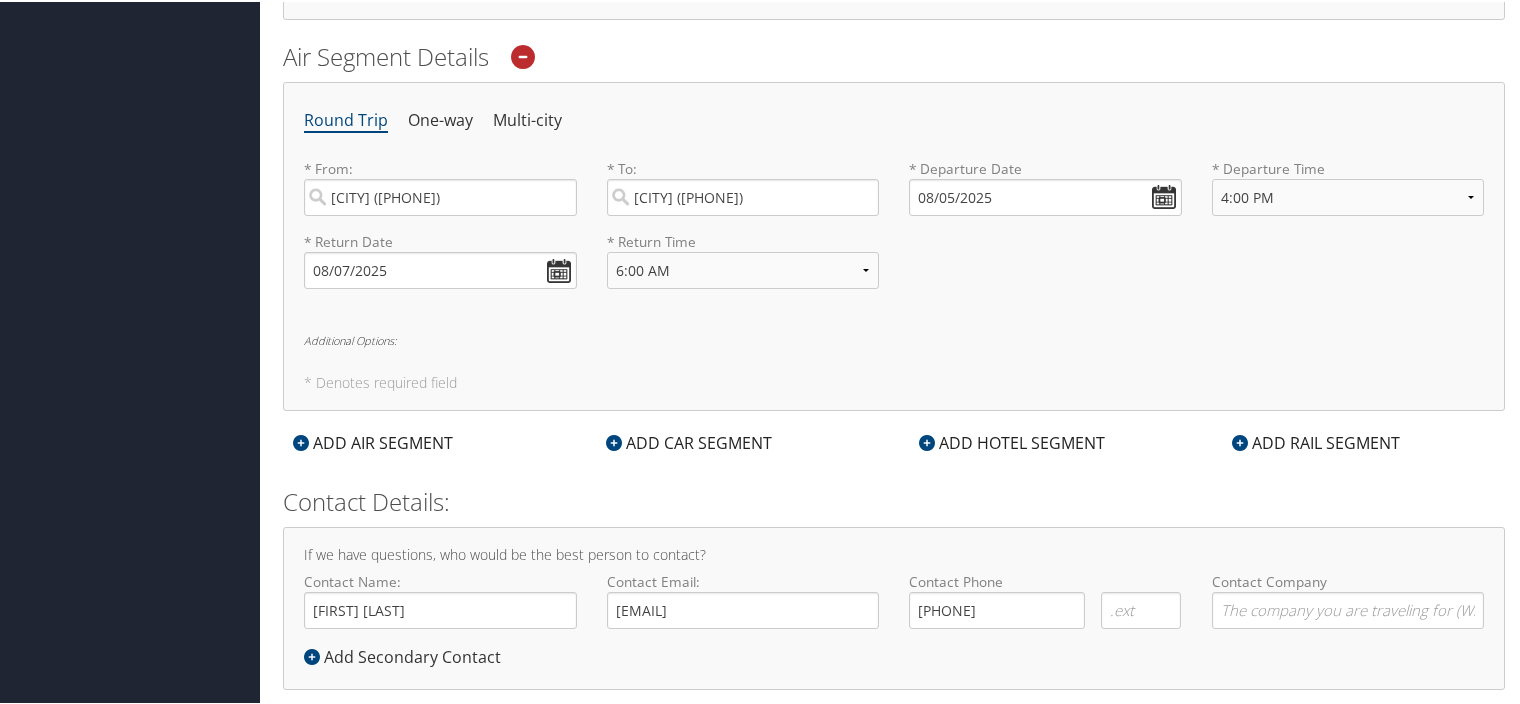 click on "ADD CAR SEGMENT" at bounding box center (689, 441) 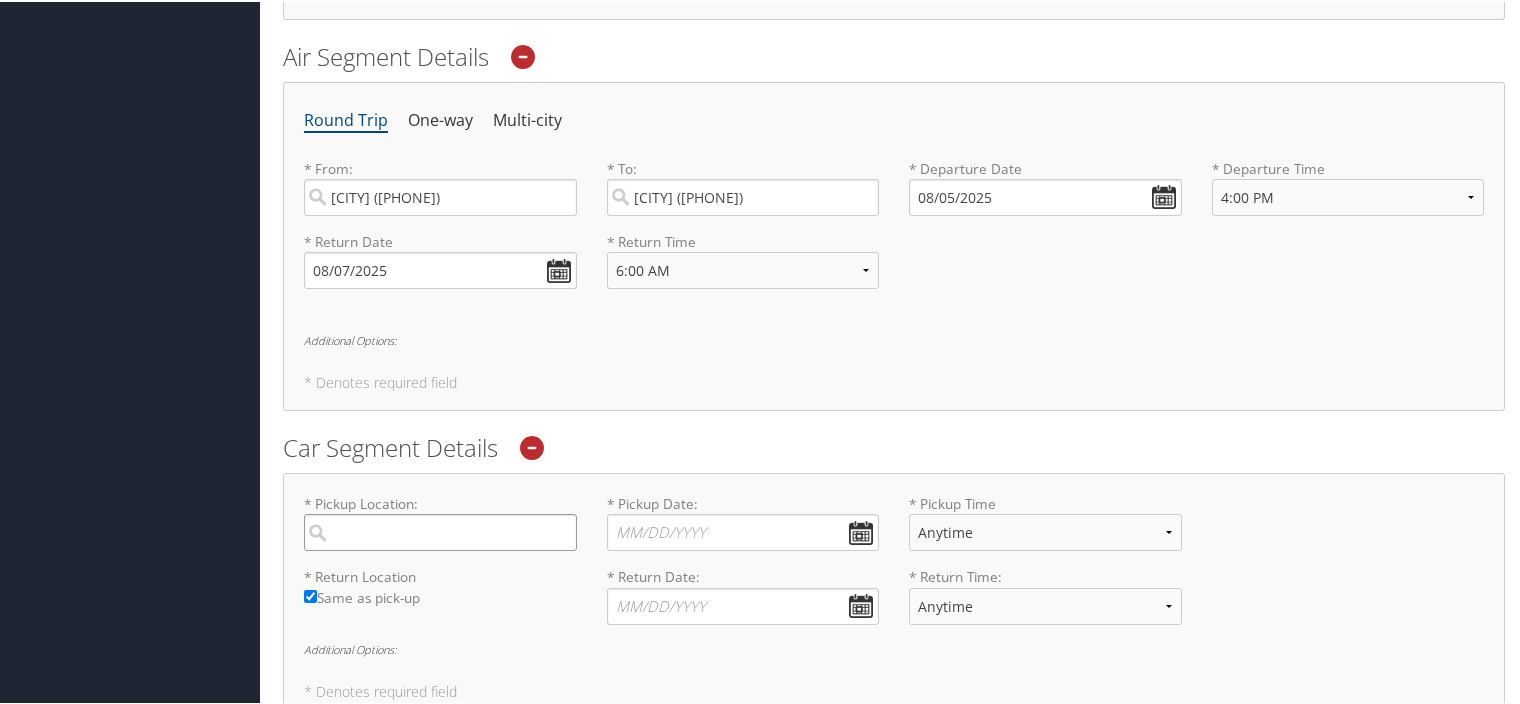 click at bounding box center [440, 530] 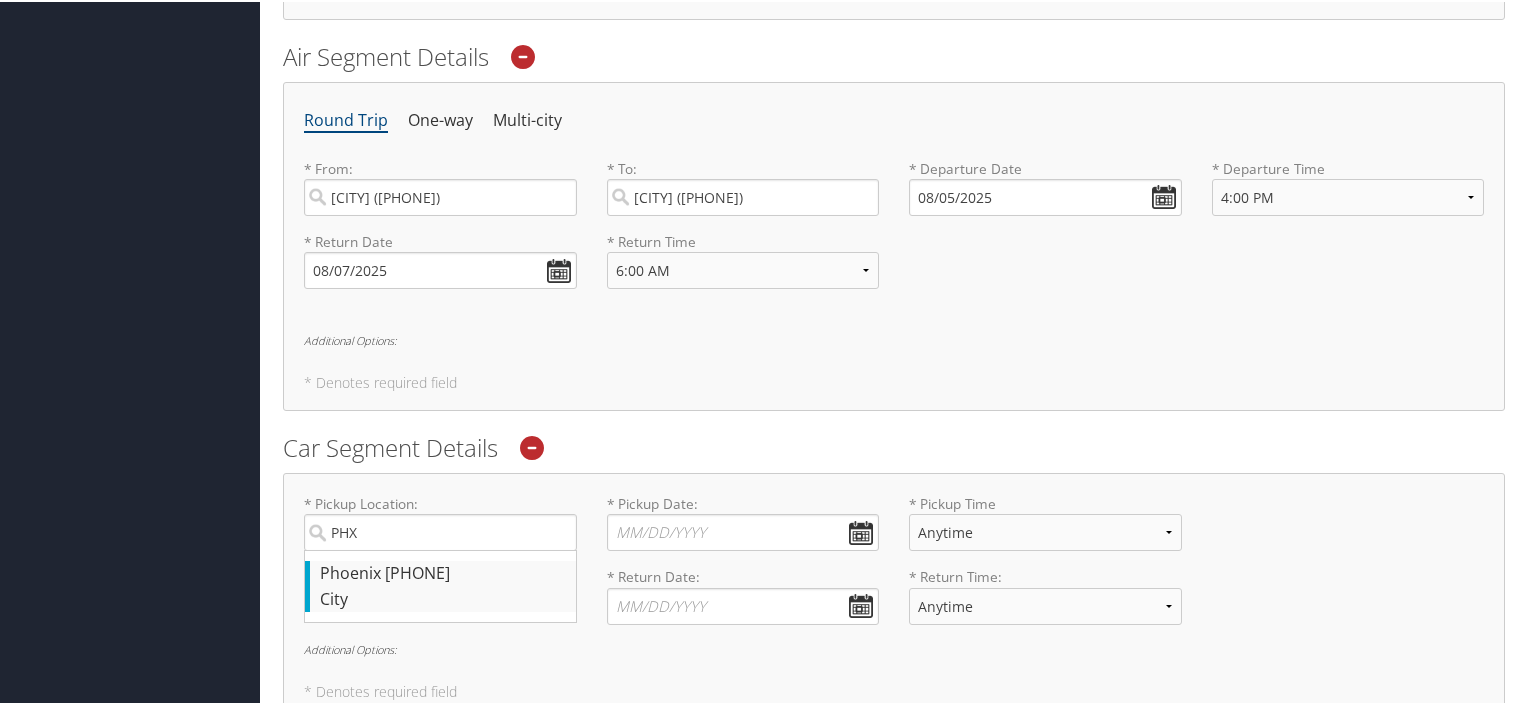 click on "[CITY] ([PHONE])" at bounding box center (443, 572) 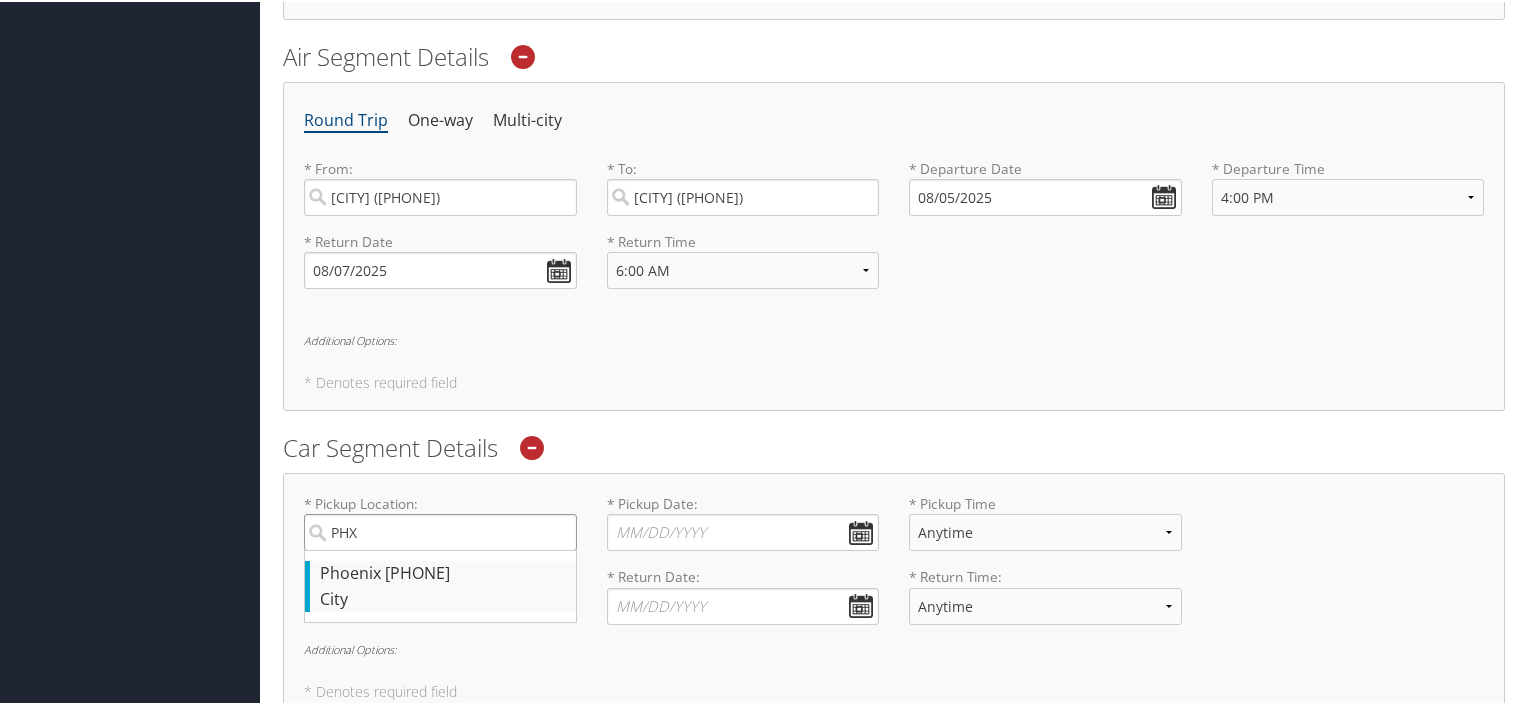 click on "PHX" at bounding box center (440, 530) 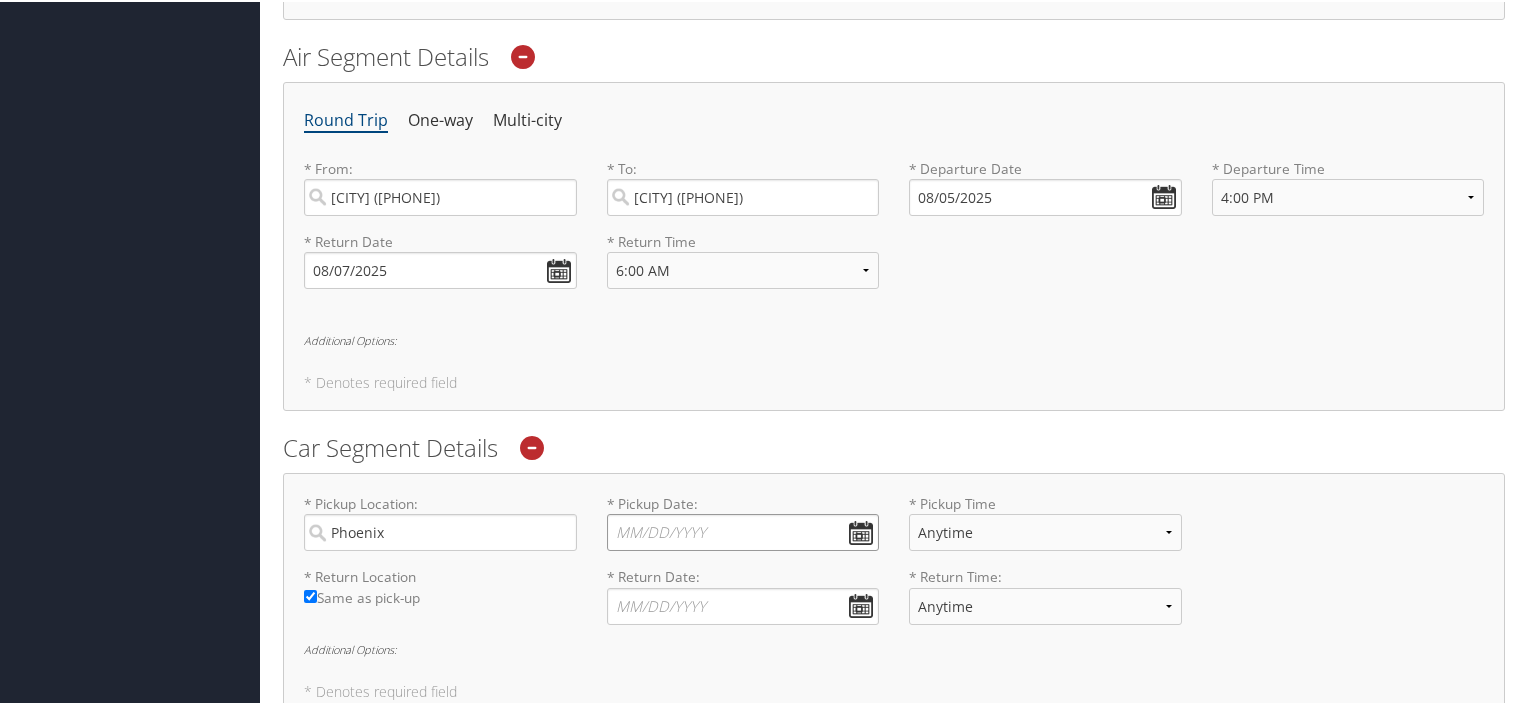 click on "* Pickup Date: Dates must be valid" at bounding box center (743, 530) 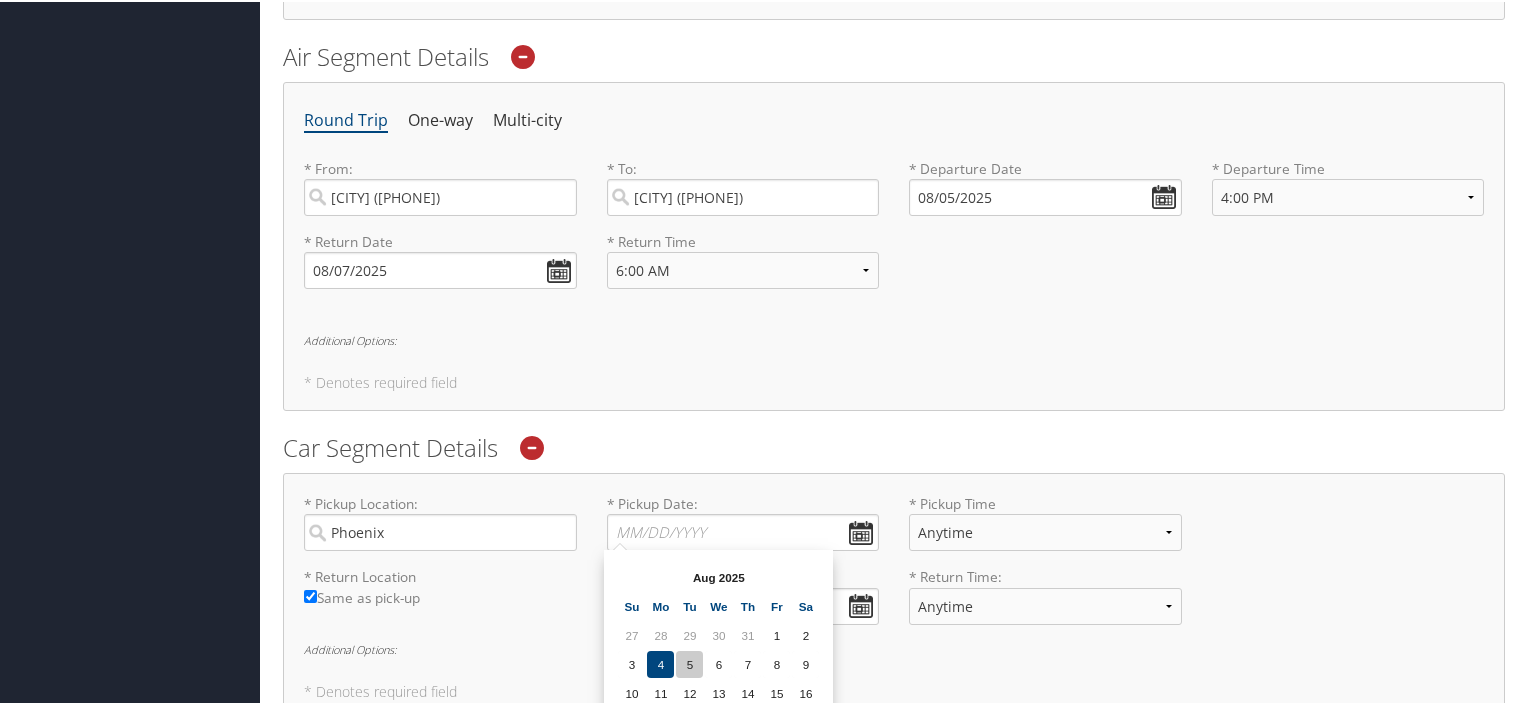 click on "5" at bounding box center (689, 662) 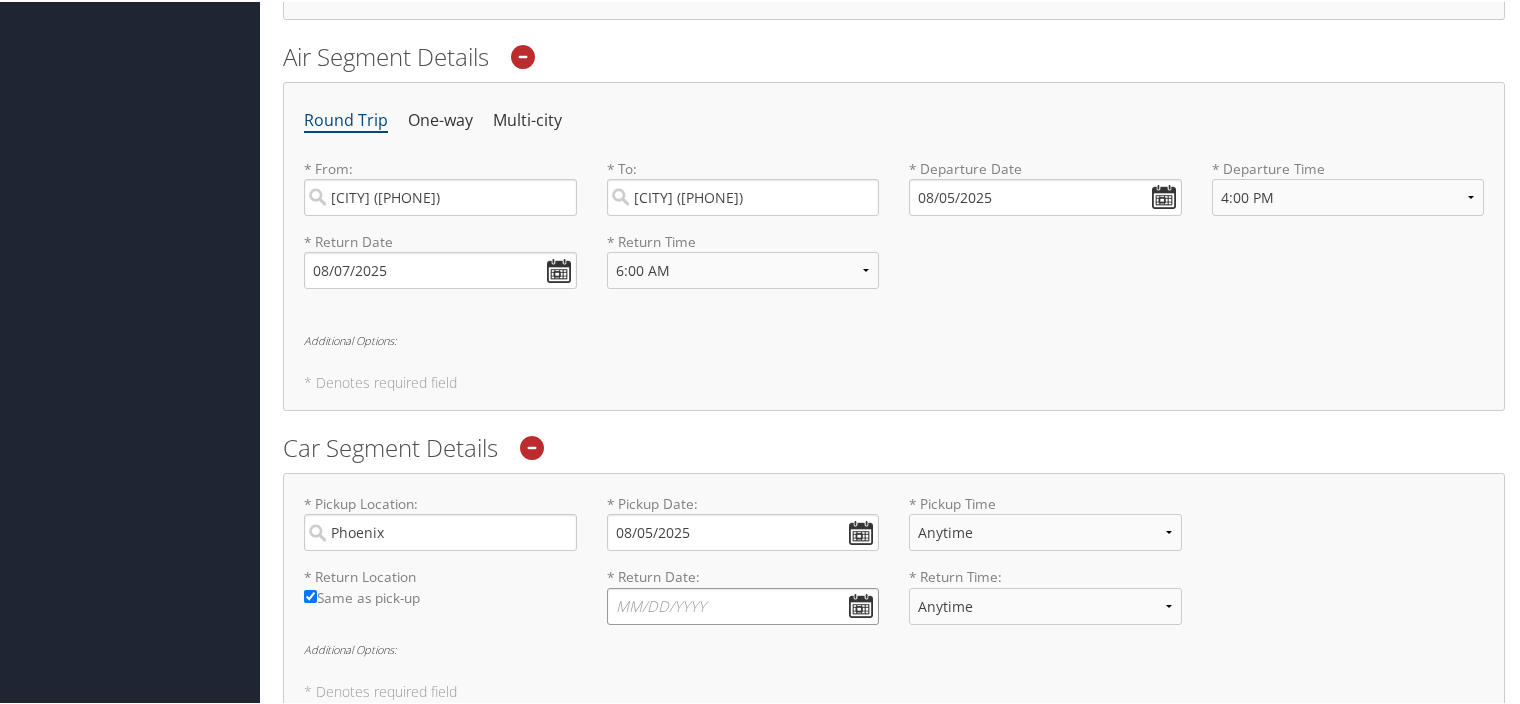 click on "* Return Date: Dates must be valid" at bounding box center (743, 604) 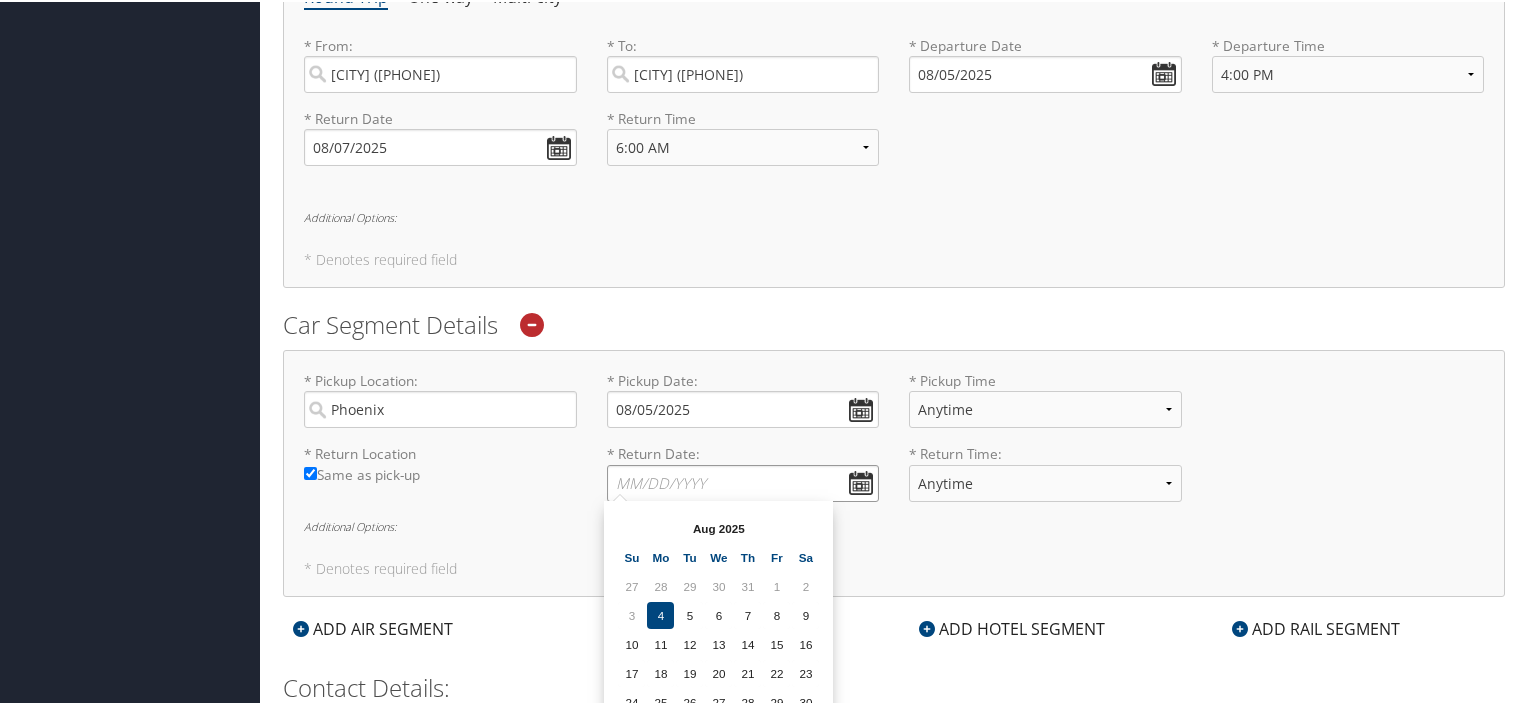 scroll, scrollTop: 770, scrollLeft: 0, axis: vertical 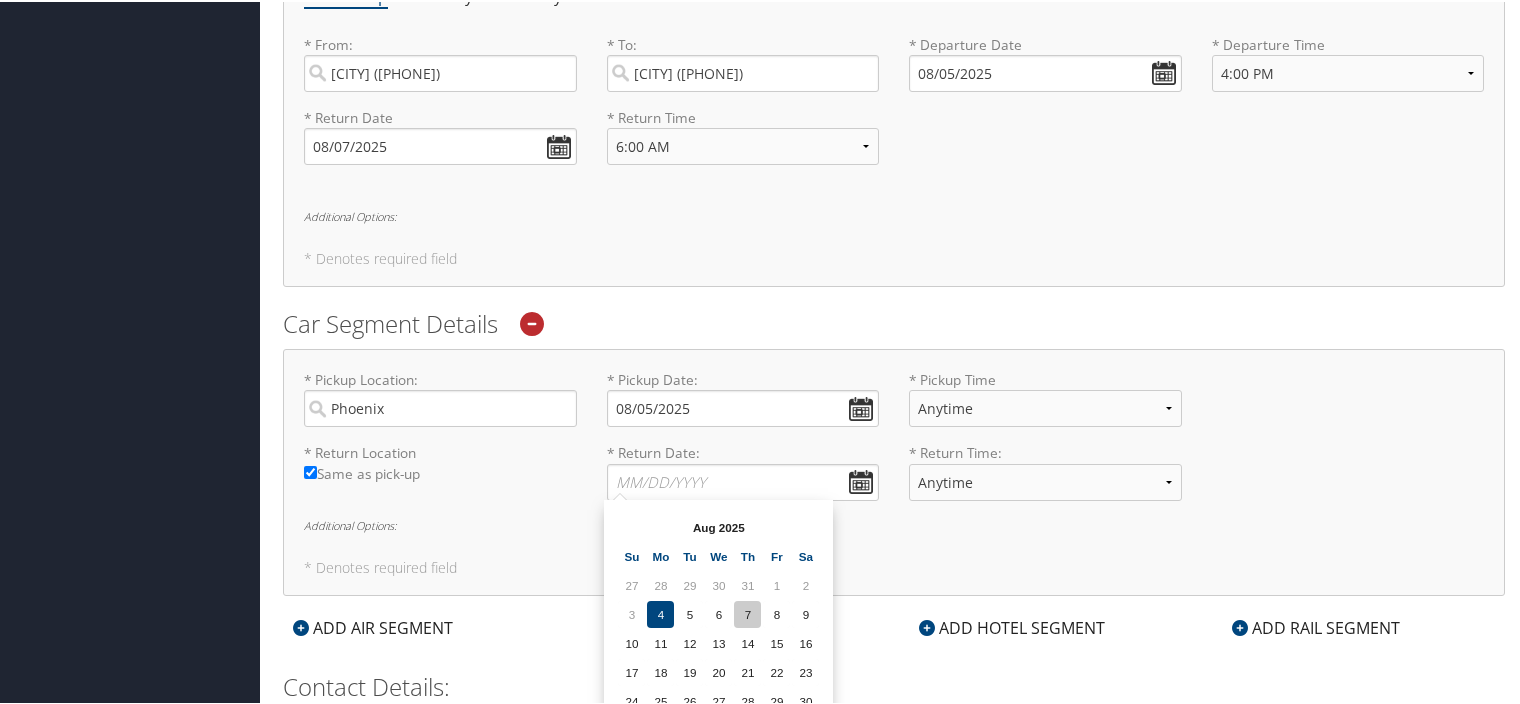 click on "7" at bounding box center [747, 612] 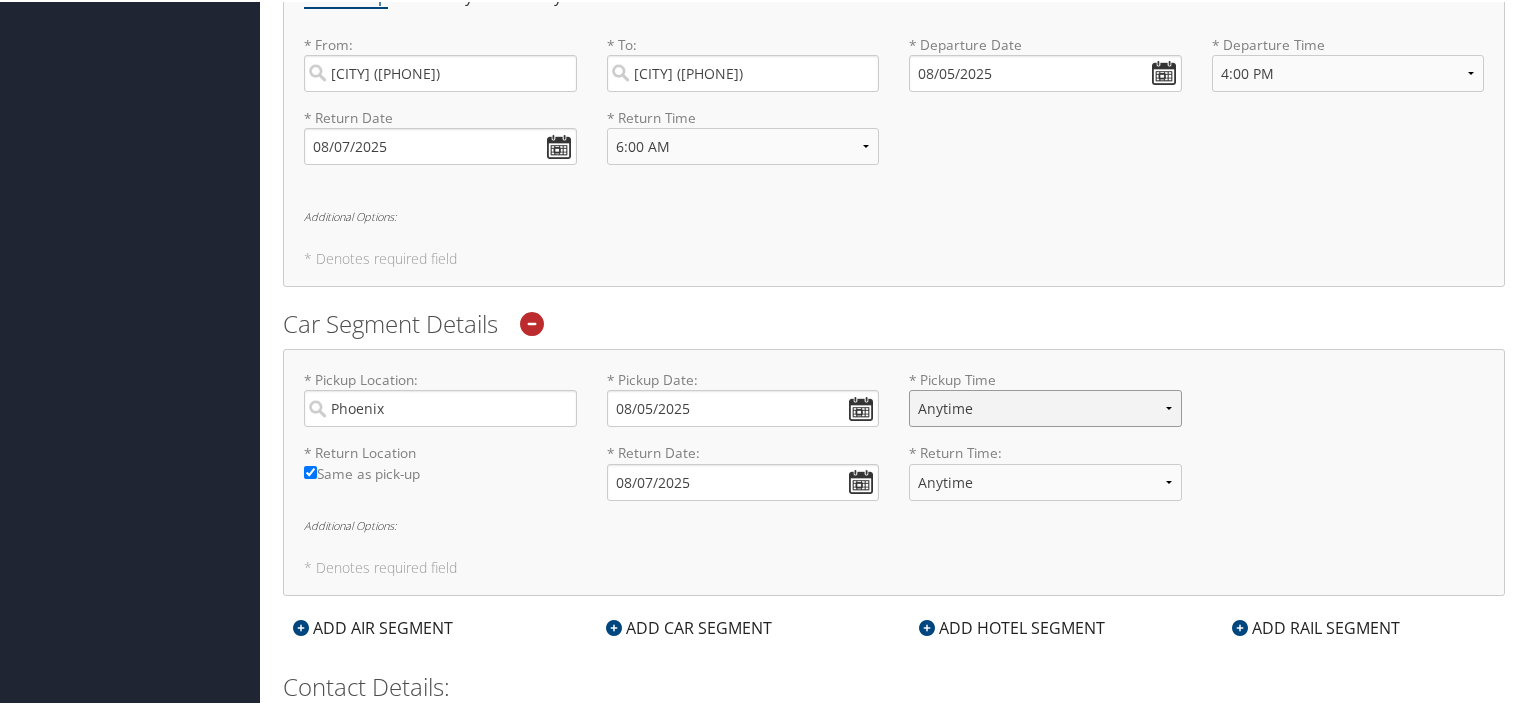 click on "Anytime   12:00 AM   1:00 AM   2:00 AM   3:00 AM   4:00 AM   5:00 AM   6:00 AM   7:00 AM   8:00 AM   9:00 AM   10:00 AM   11:00 AM   12:00 PM (Noon)   1:00 PM   2:00 PM   3:00 PM   4:00 PM   5:00 PM   6:00 PM   7:00 PM   8:00 PM   9:00 PM   10:00 PM   11:00 PM" at bounding box center [1045, 406] 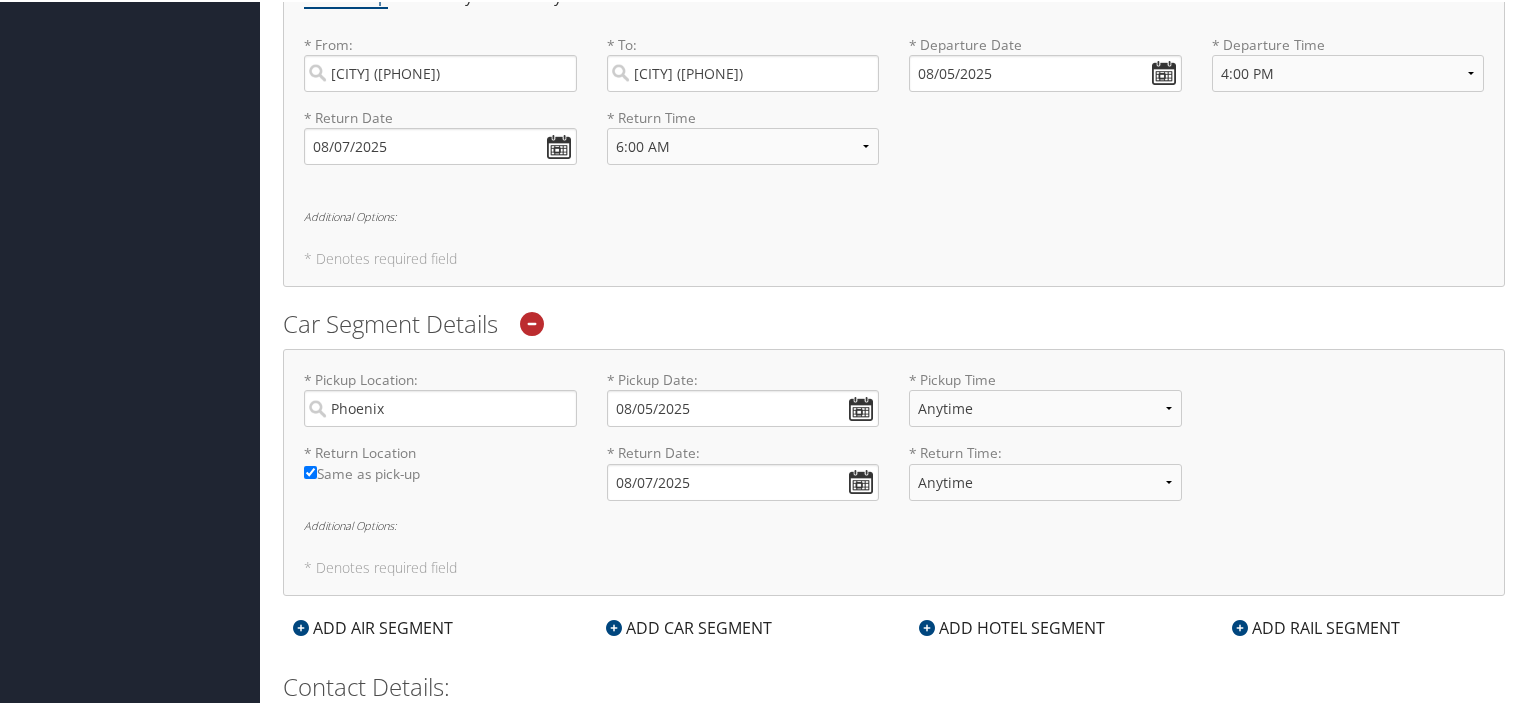 click on "* Return Location Required   Same as pick-up * Return Date: [MM]/[DD]/[YYYY] Dates must be valid * Return Time:  Anytime   12:00 AM   1:00 AM   2:00 AM   3:00 AM   4:00 AM   5:00 AM   6:00 AM   7:00 AM   8:00 AM   9:00 AM   10:00 AM   11:00 AM   12:00 PM (Noon)   1:00 PM   2:00 PM   3:00 PM   4:00 PM   5:00 PM   6:00 PM   7:00 PM   8:00 PM   9:00 PM   10:00 PM   11:00 PM  Required" at bounding box center (894, 477) 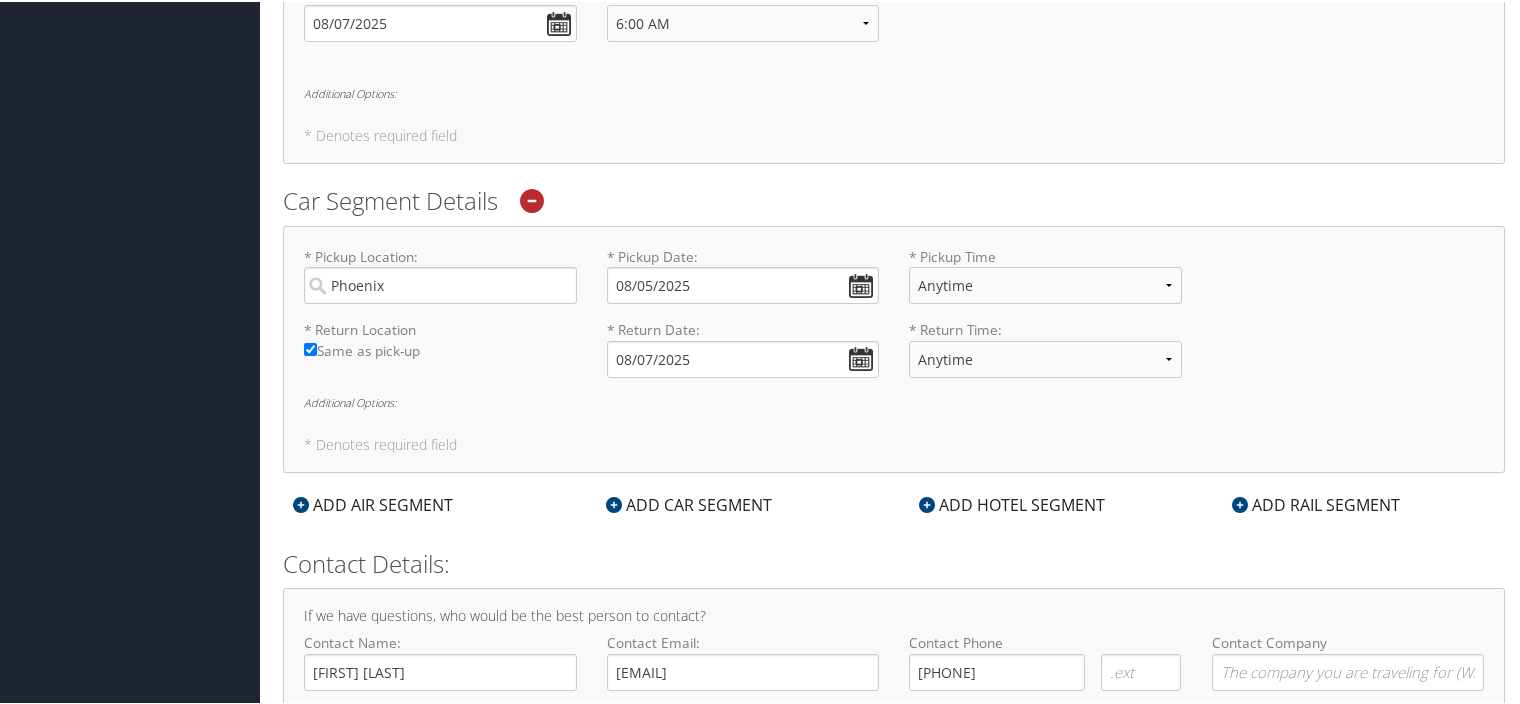 scroll, scrollTop: 902, scrollLeft: 0, axis: vertical 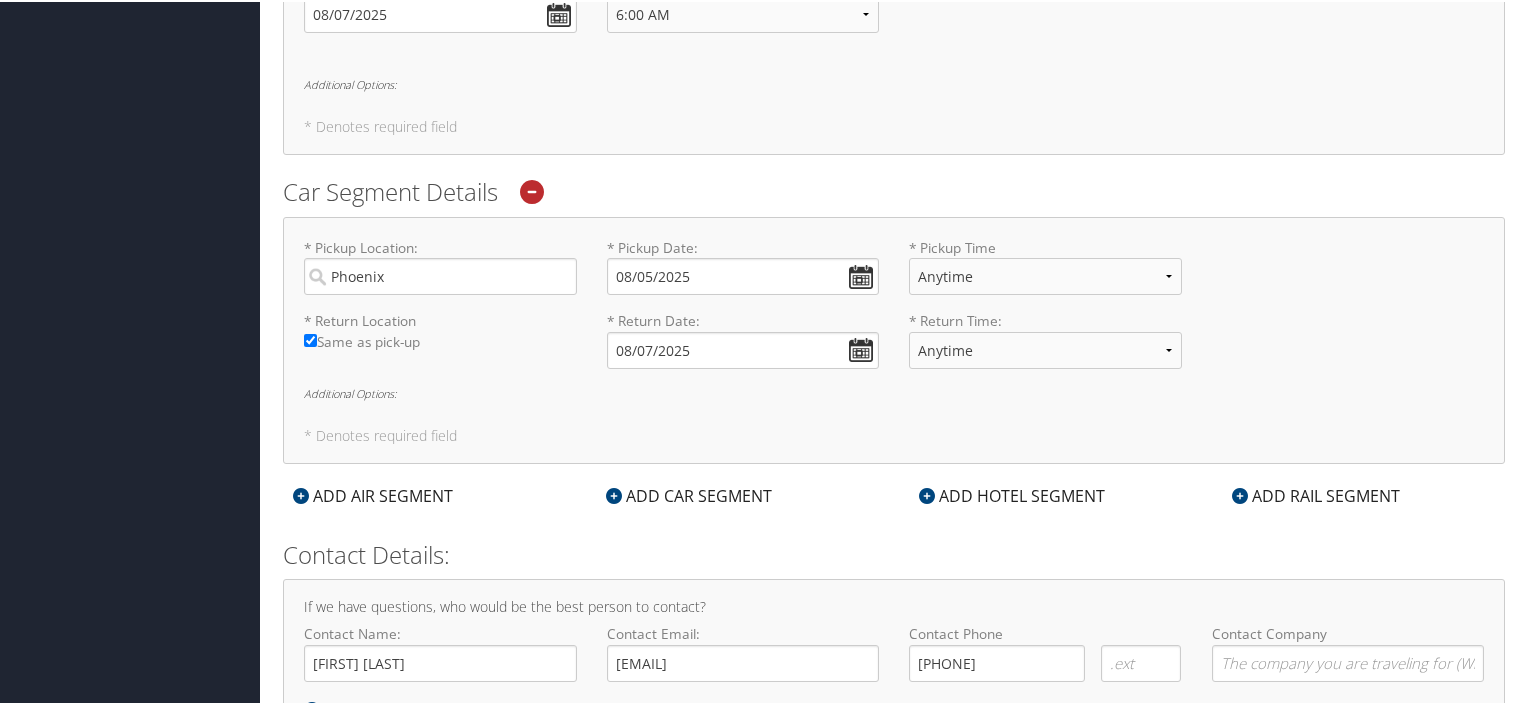 click on "ADD HOTEL SEGMENT" at bounding box center (1012, 494) 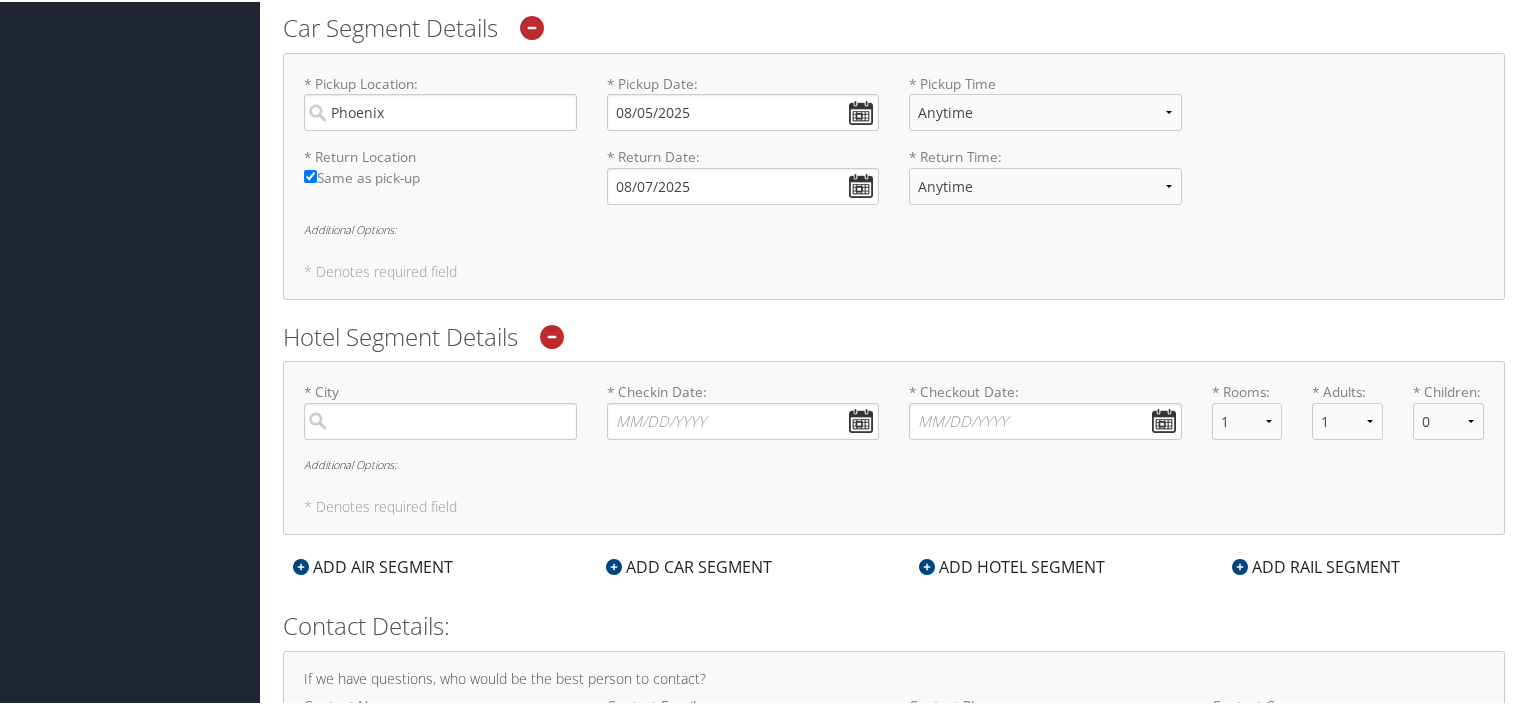 scroll, scrollTop: 1090, scrollLeft: 0, axis: vertical 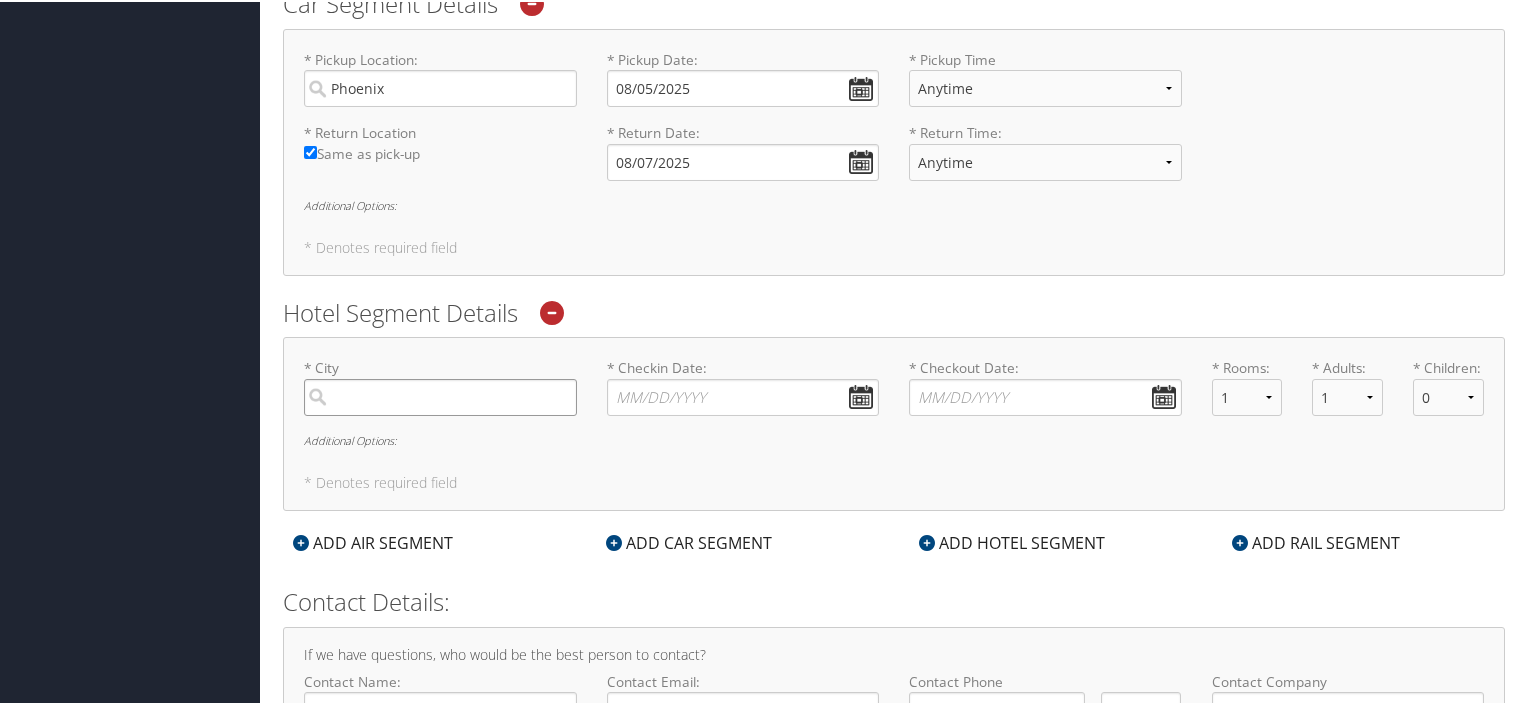 click at bounding box center [440, 395] 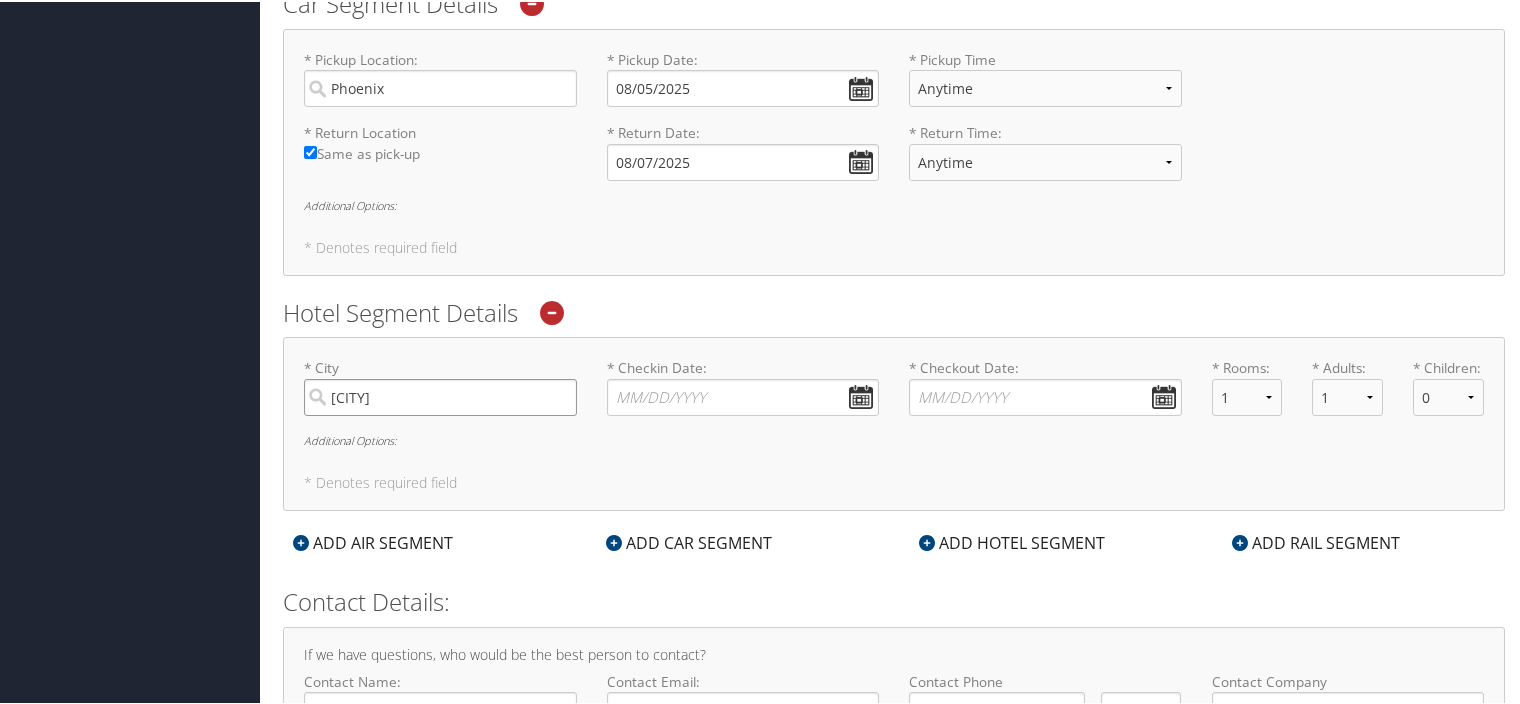 type on "[CITY]" 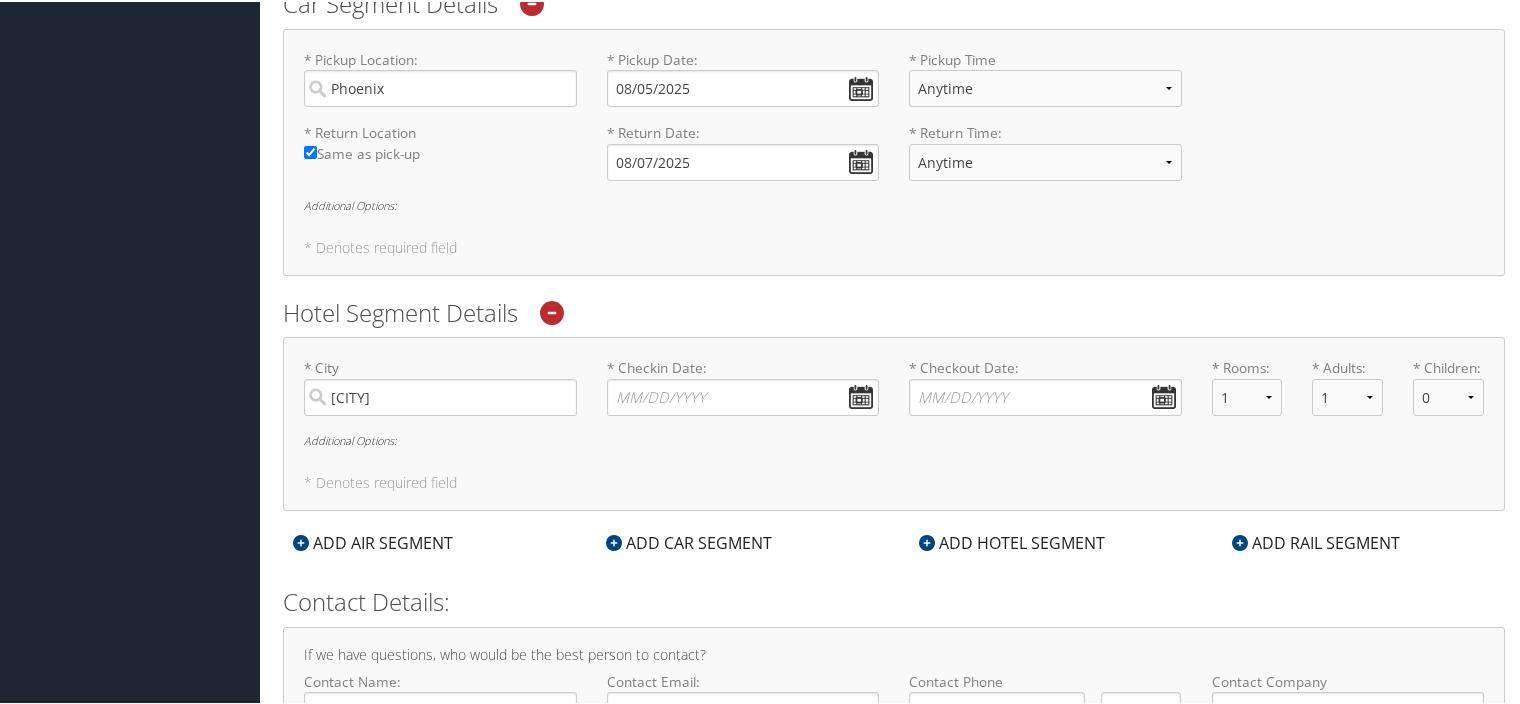 click on "* City [CITY] [CITY] City [NUMBER] [NUMBER] [CITY]   [PHONE] City [NUMBER] [NUMBER] [CITY]   [PHONE] City [NUMBER] [NUMBER] Required * Checkin Date: Dates must be valid * Checkout Date: Dates must be valid * Rooms:  1   2   3   4   5  * Adults:  1   2   3   4   5  * Children:  0   1   2   3   4   5    Additional Options: * Denotes required field" at bounding box center (894, 422) 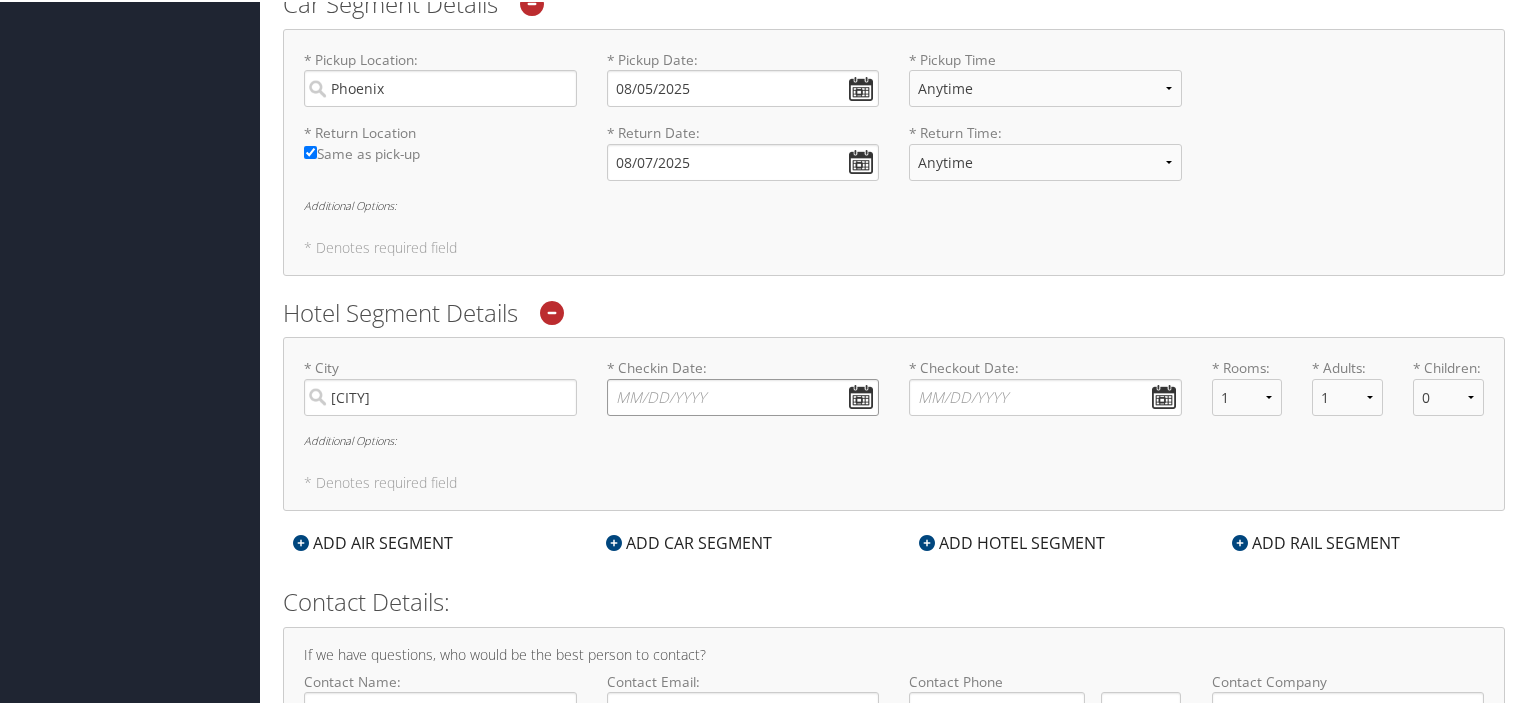 click on "* Checkin Date: Dates must be valid" at bounding box center (743, 395) 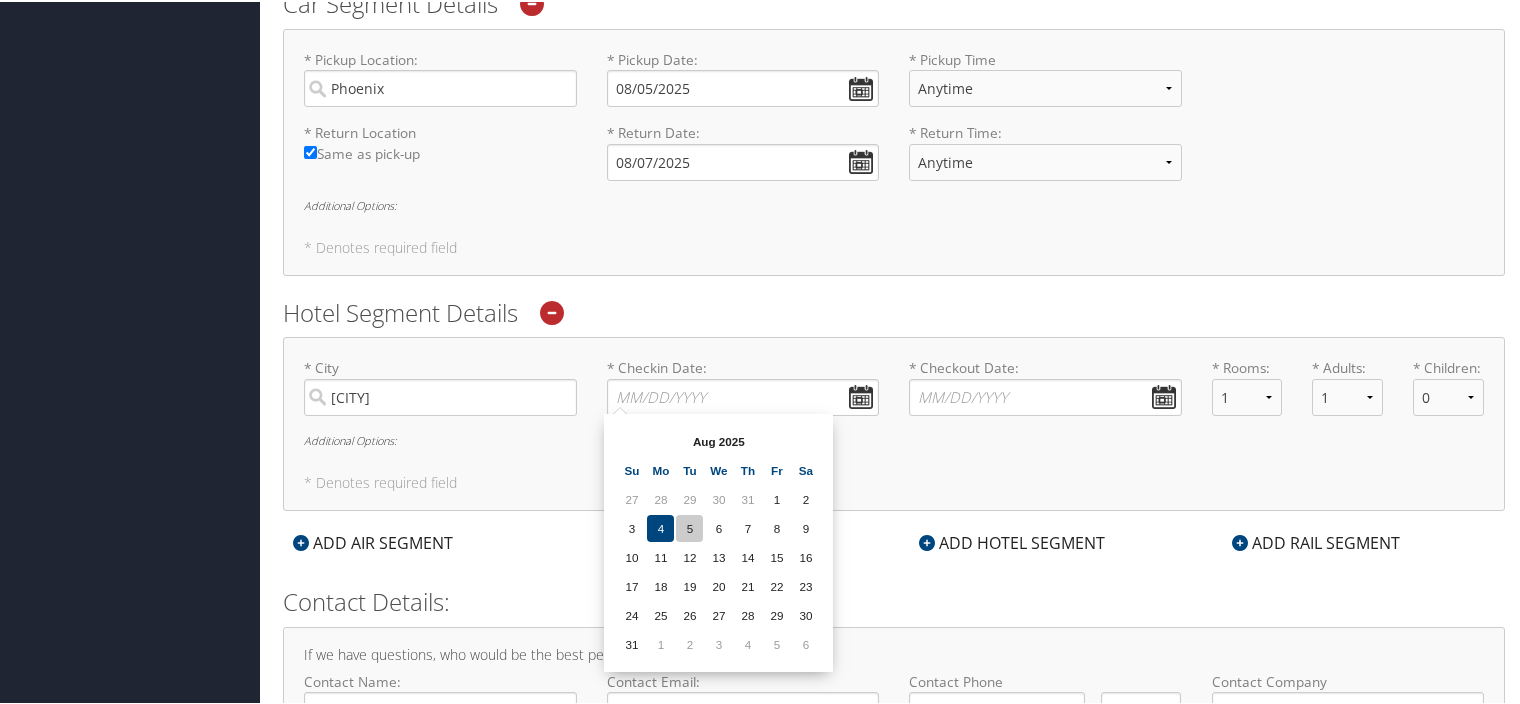 click on "5" at bounding box center [689, 526] 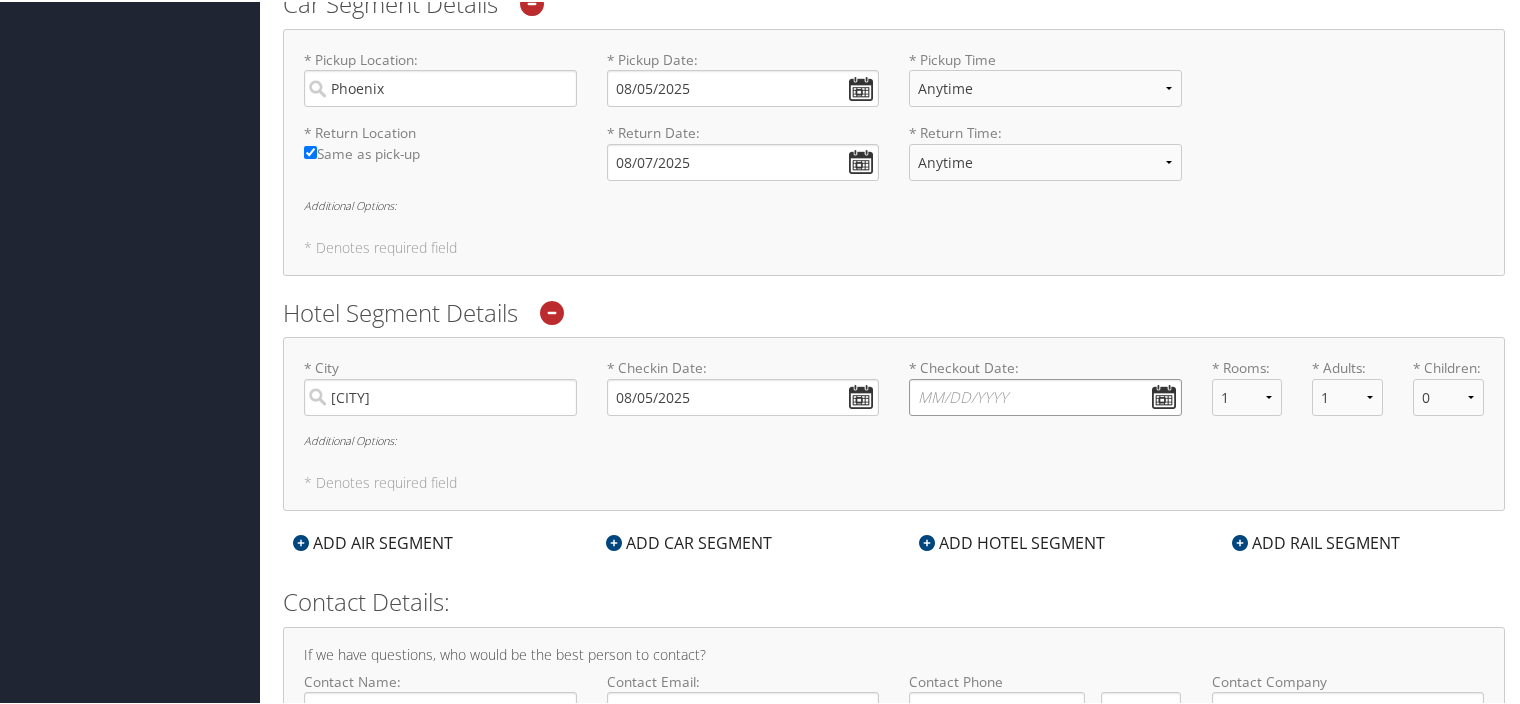 click on "* Checkout Date: Dates must be valid" at bounding box center (1045, 395) 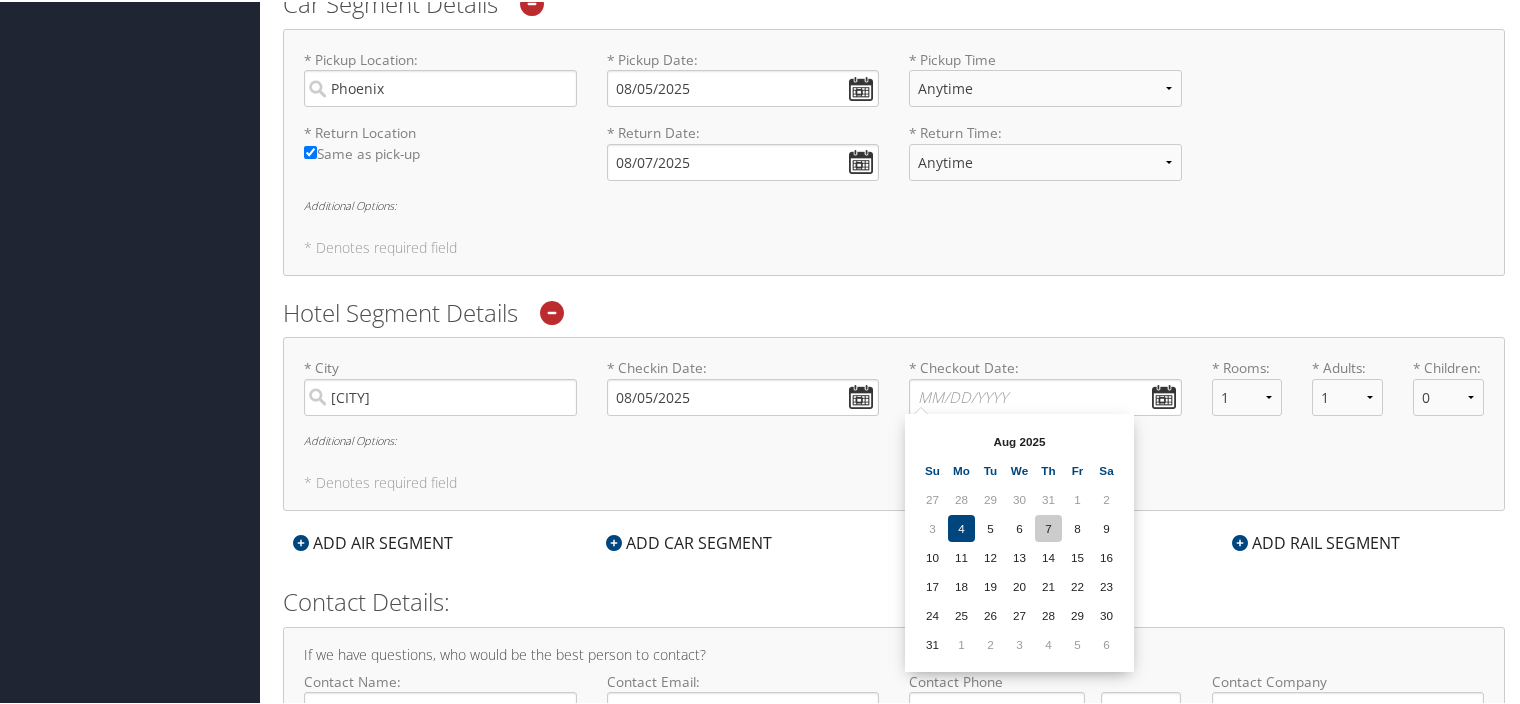 click on "7" at bounding box center [1048, 526] 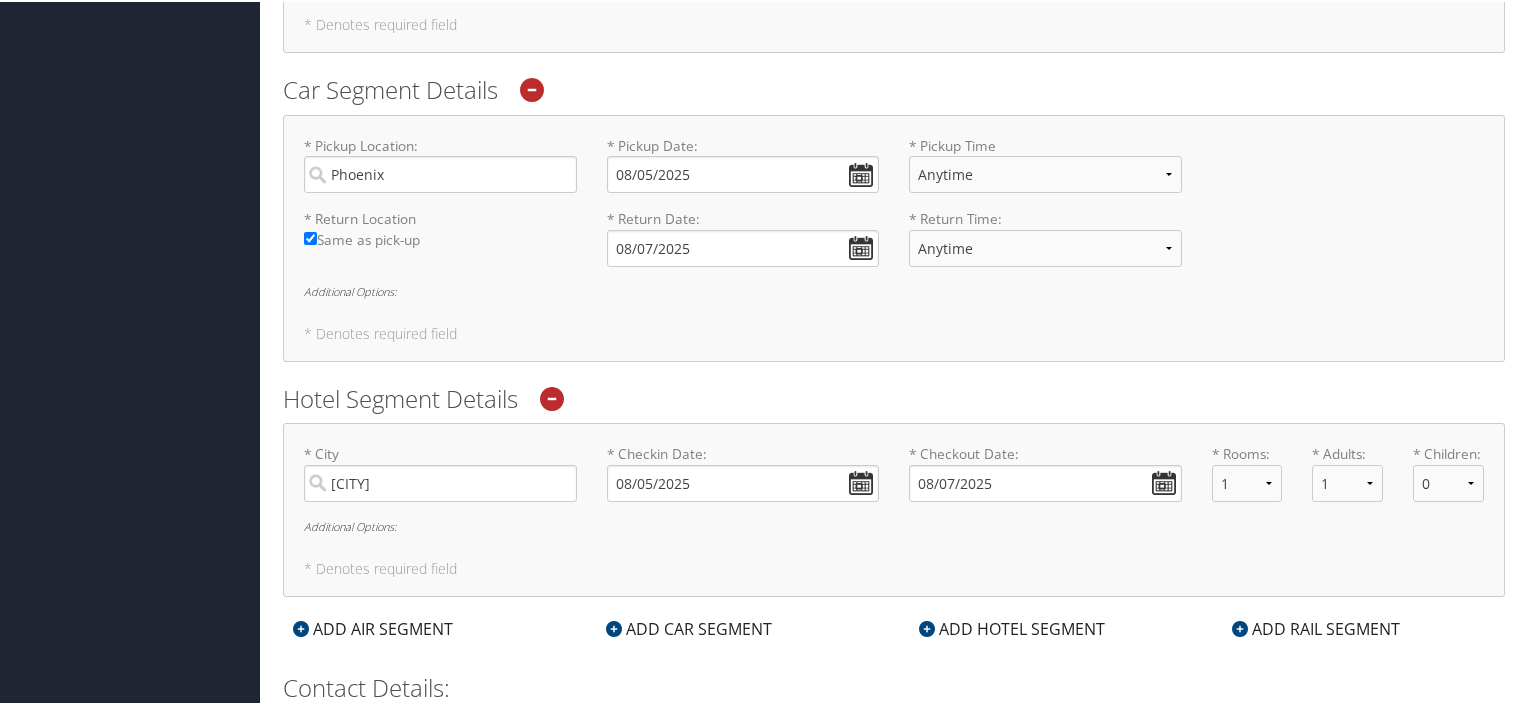 scroll, scrollTop: 1220, scrollLeft: 0, axis: vertical 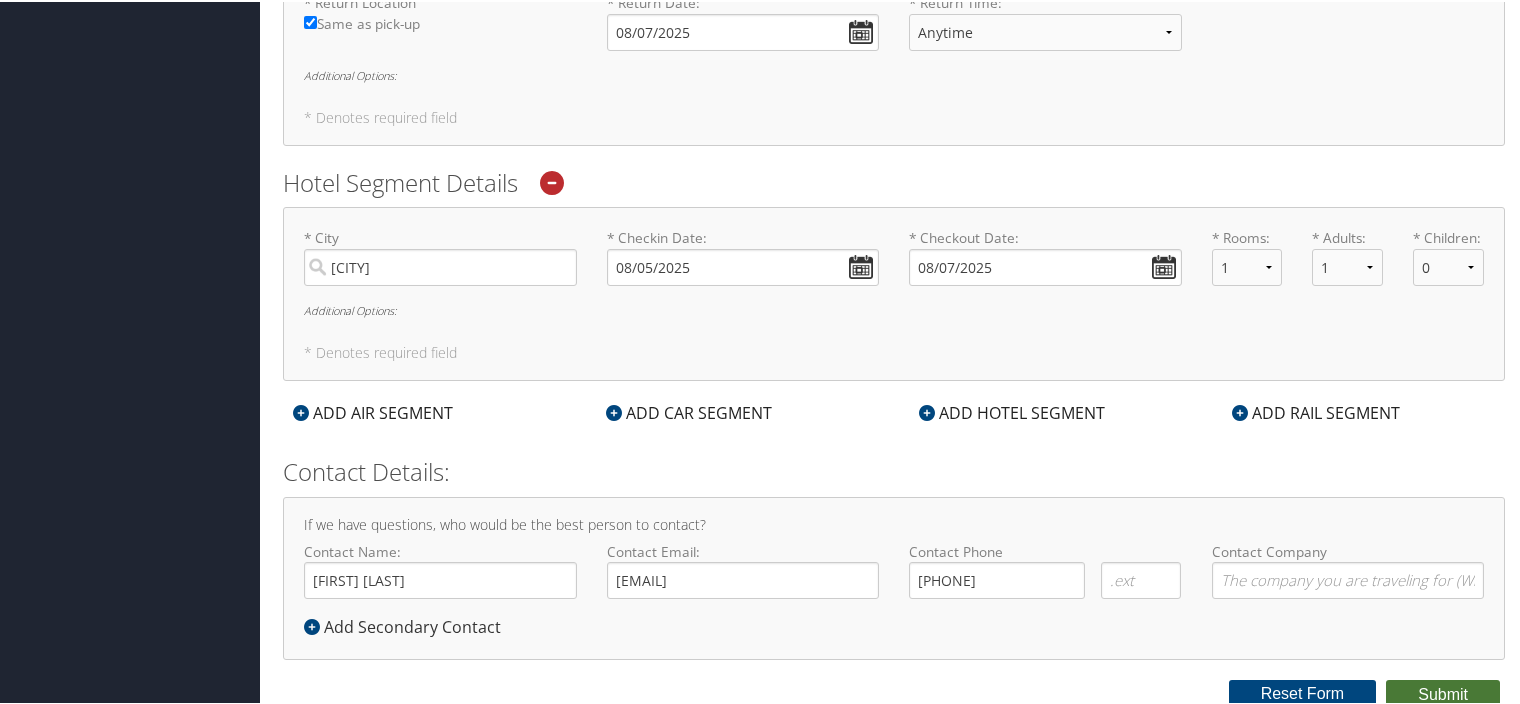 click on "Submit" at bounding box center [1443, 693] 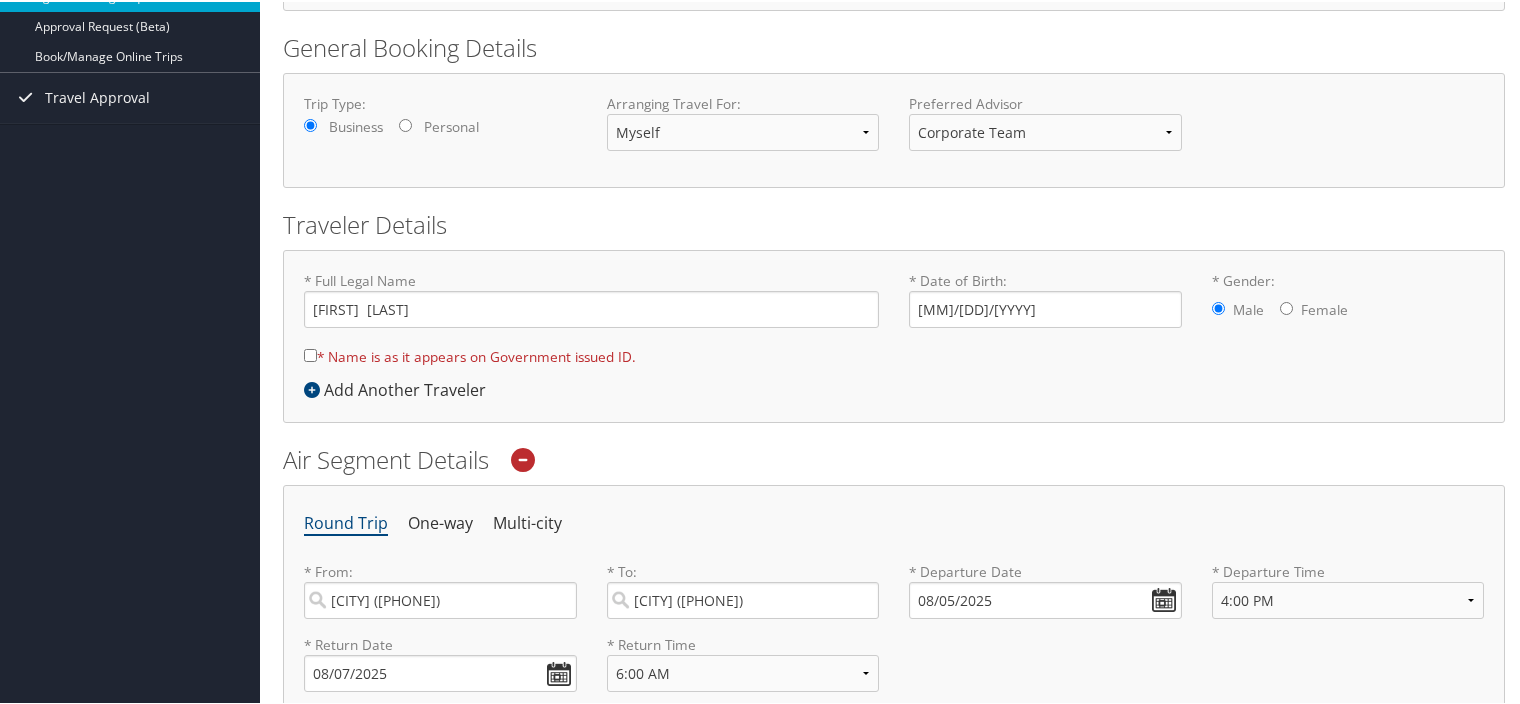 click on "* Name is as it appears on Government issued ID." at bounding box center [310, 353] 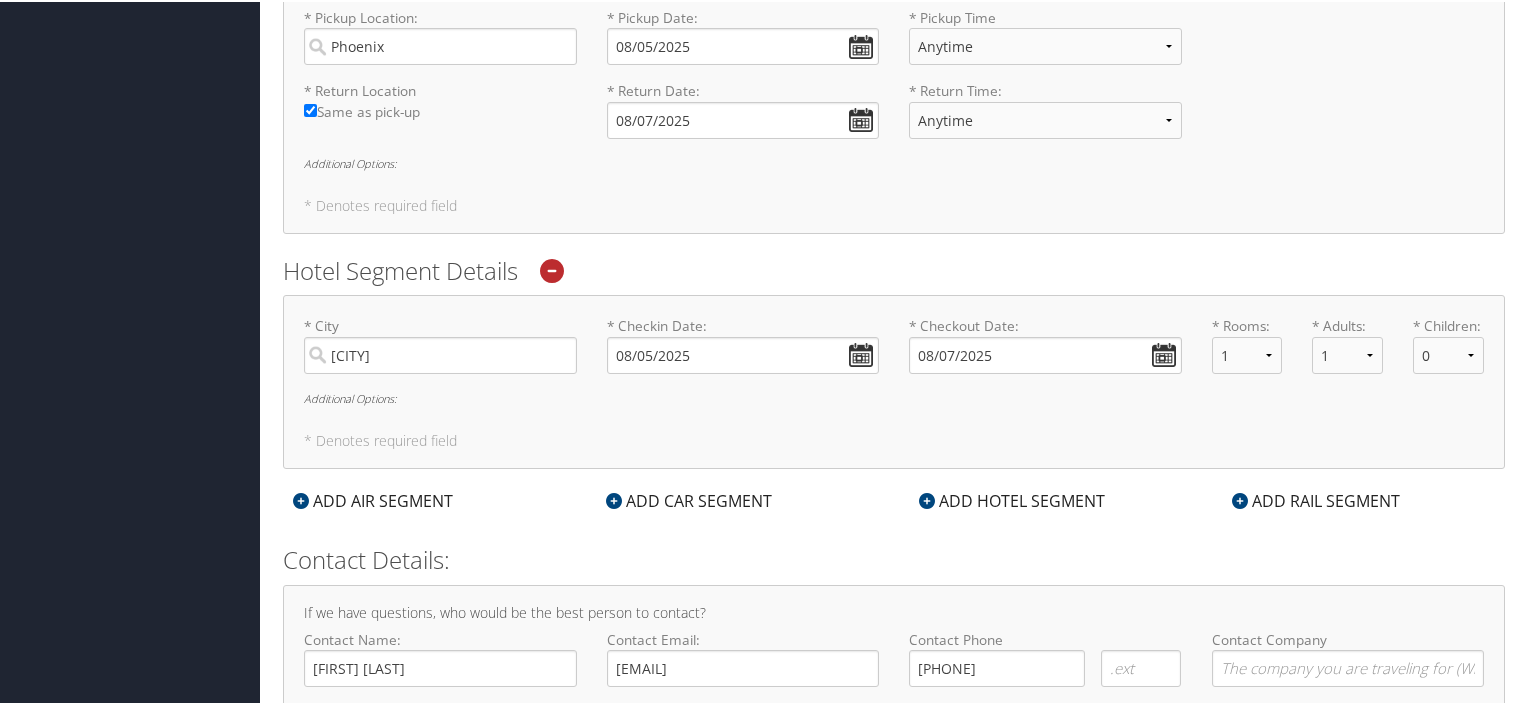 scroll, scrollTop: 1220, scrollLeft: 0, axis: vertical 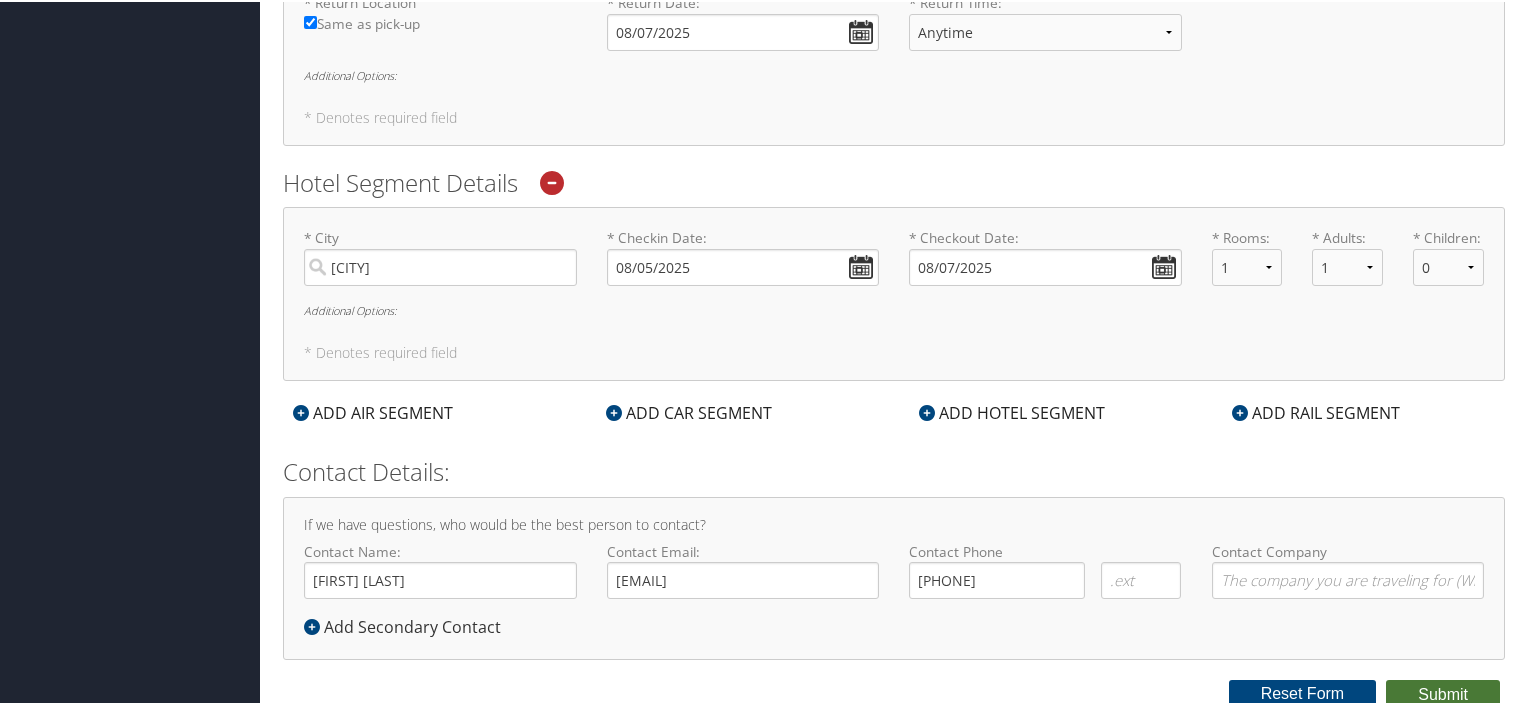 click on "Submit" at bounding box center (1443, 693) 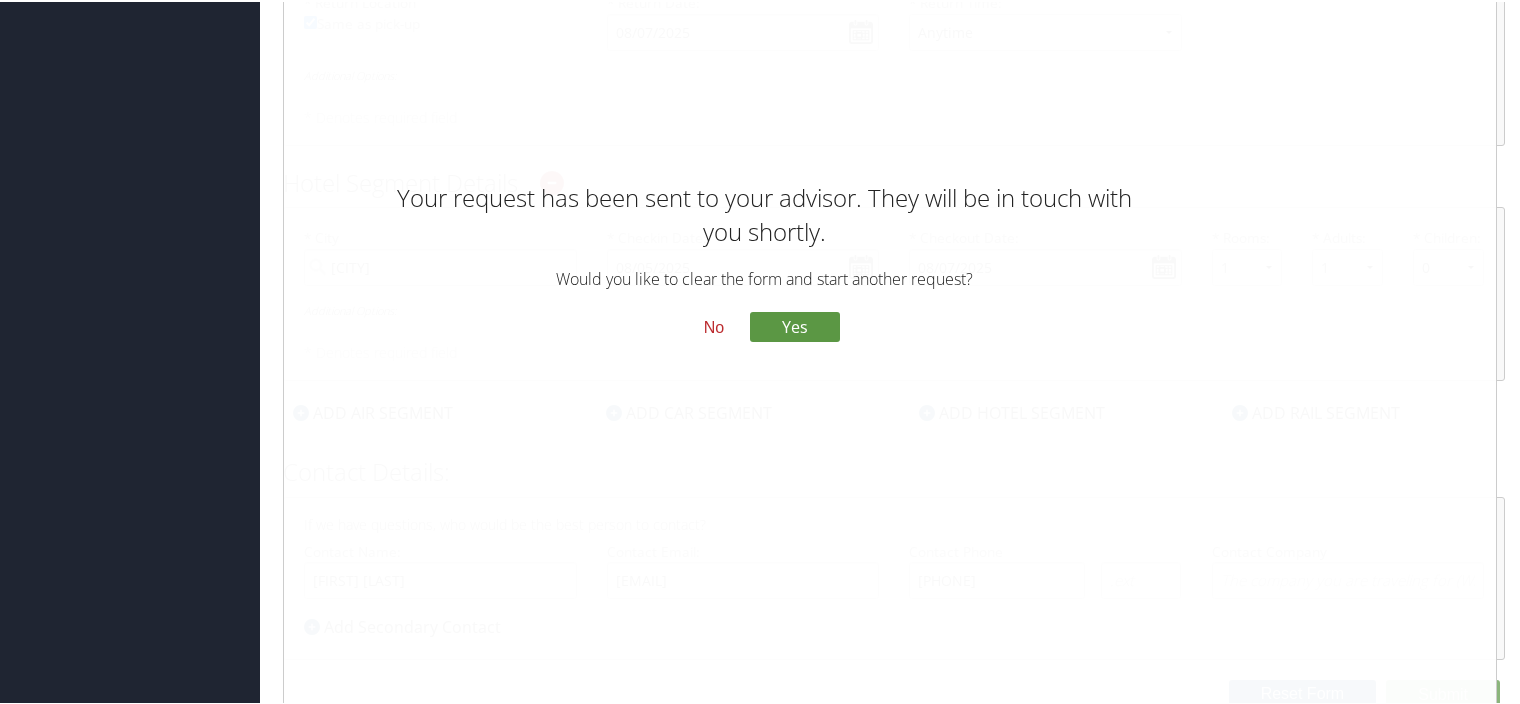 click on "No" at bounding box center [714, 326] 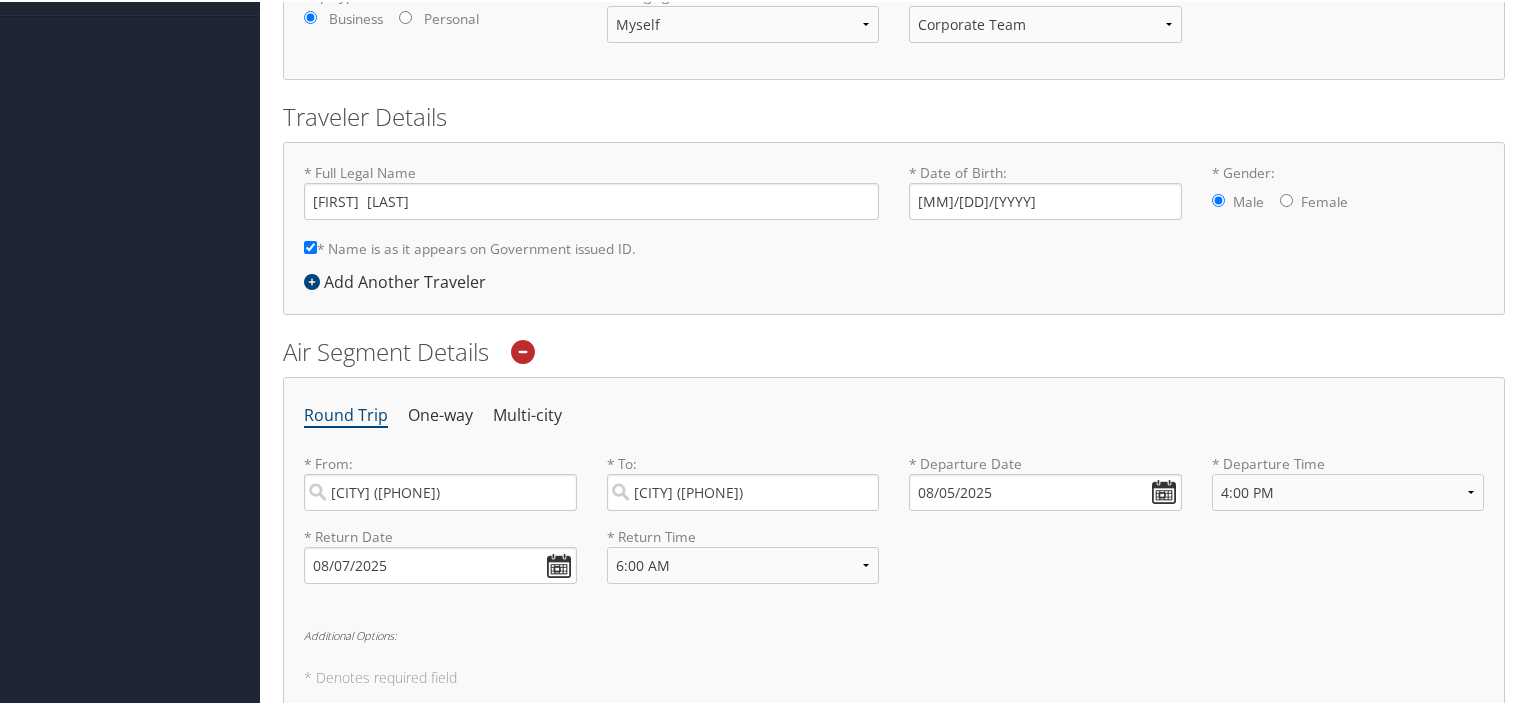 scroll, scrollTop: 0, scrollLeft: 0, axis: both 